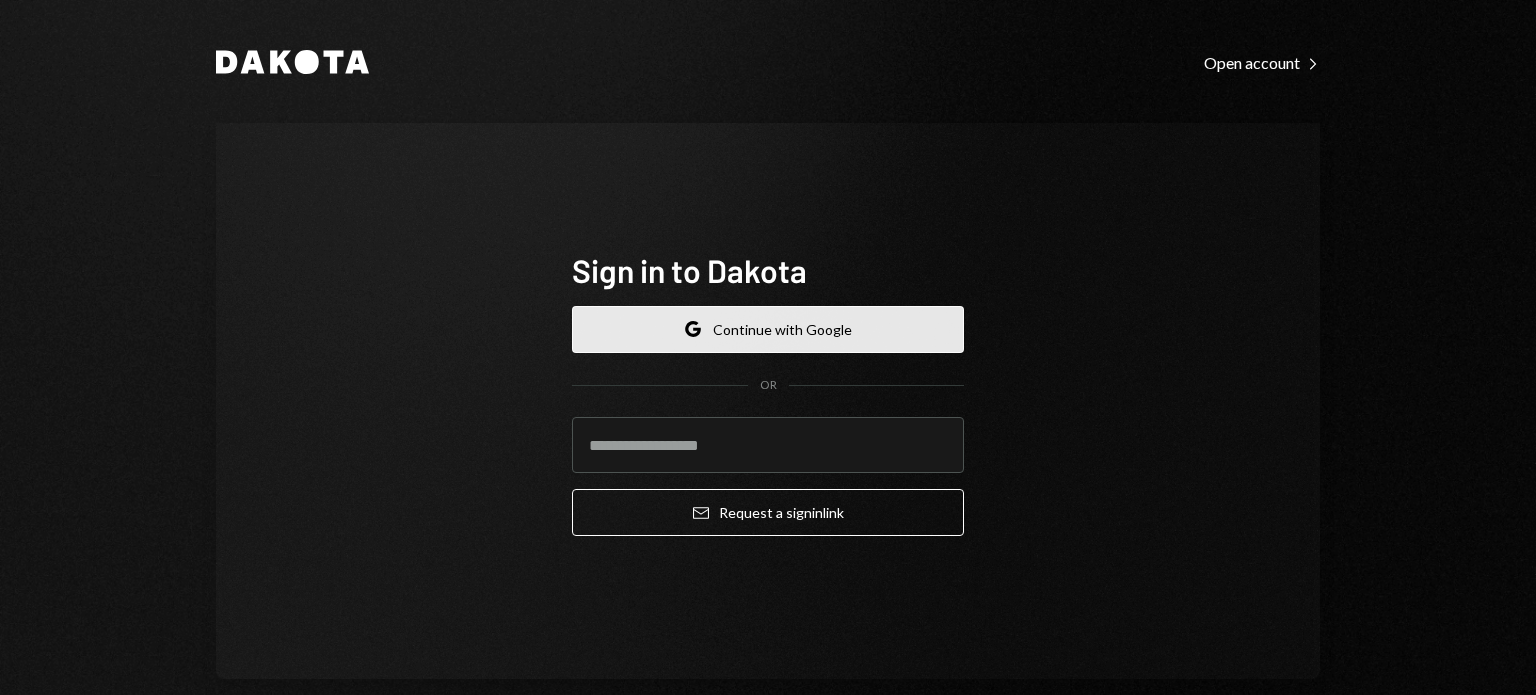 scroll, scrollTop: 0, scrollLeft: 0, axis: both 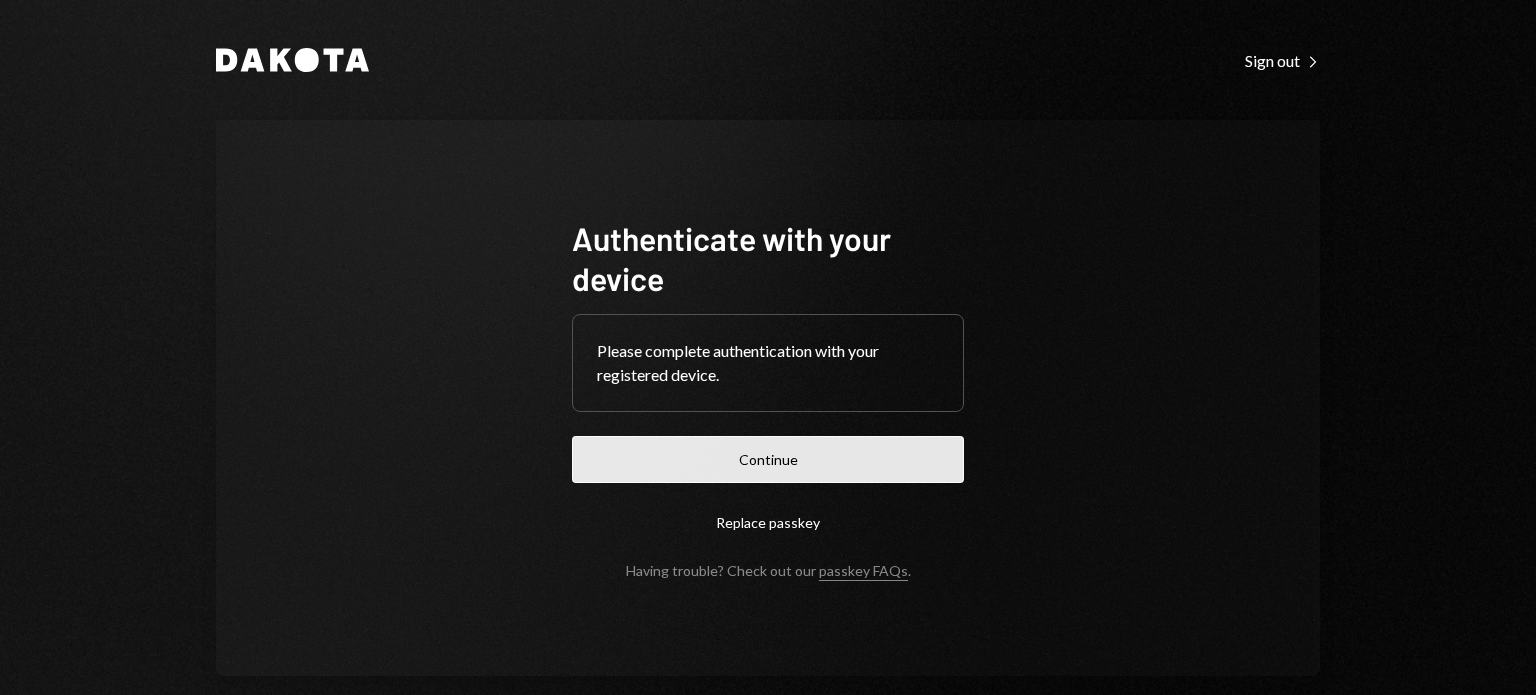 click on "Continue" at bounding box center [768, 459] 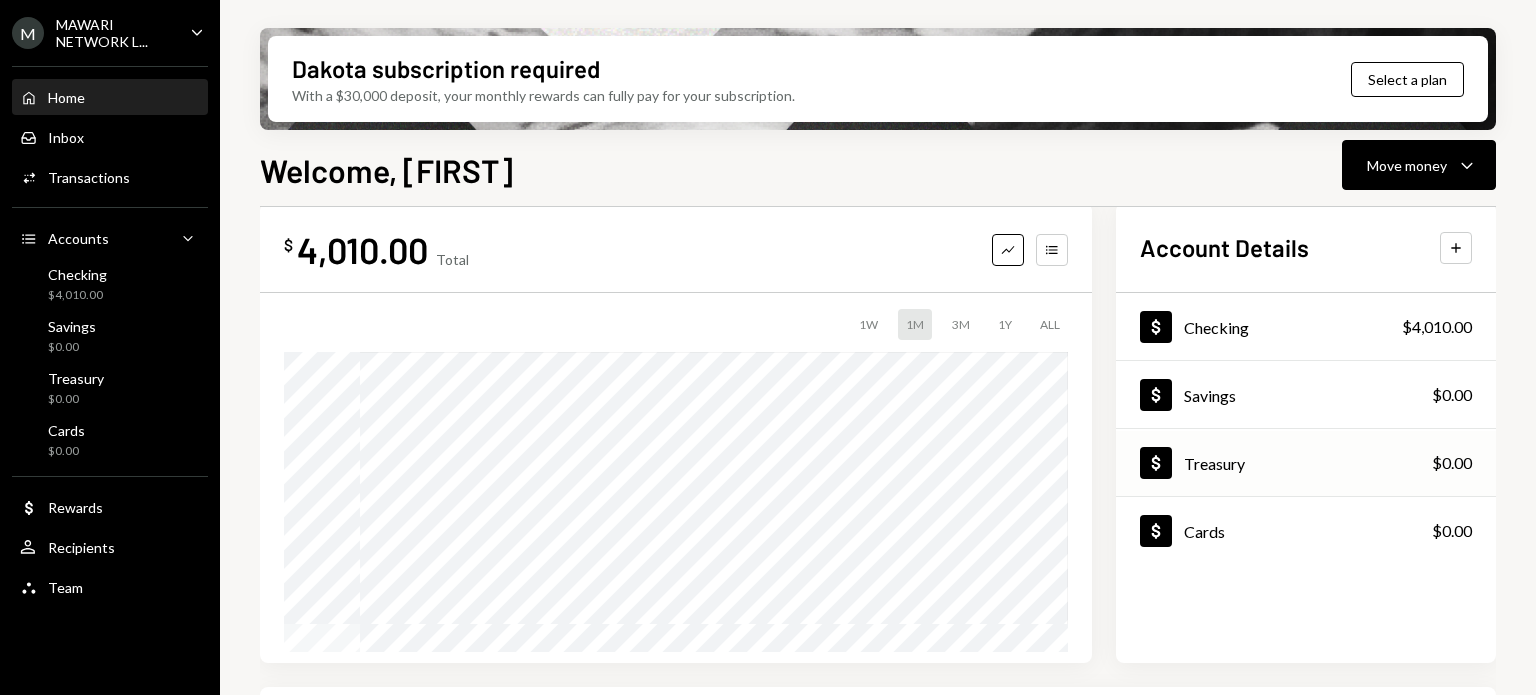 scroll, scrollTop: 0, scrollLeft: 0, axis: both 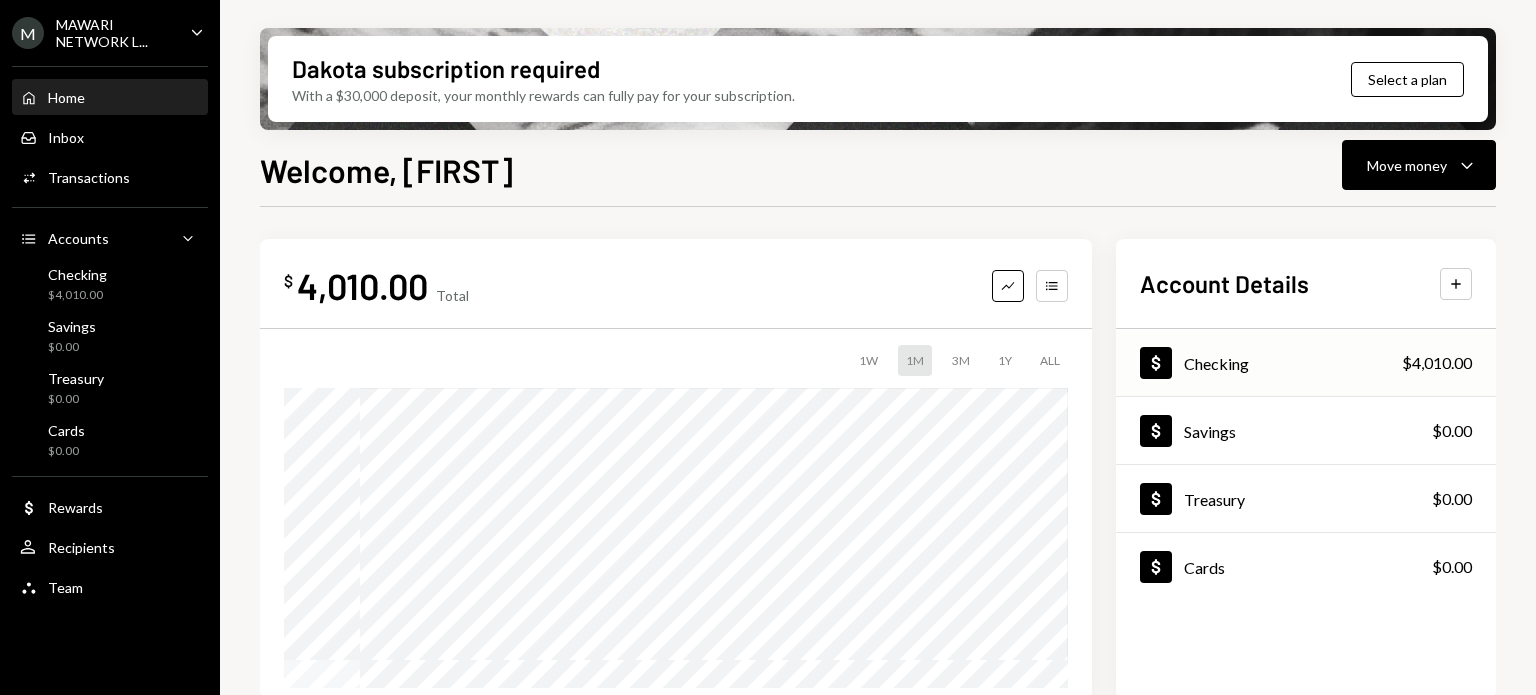 click on "Checking" at bounding box center (1216, 363) 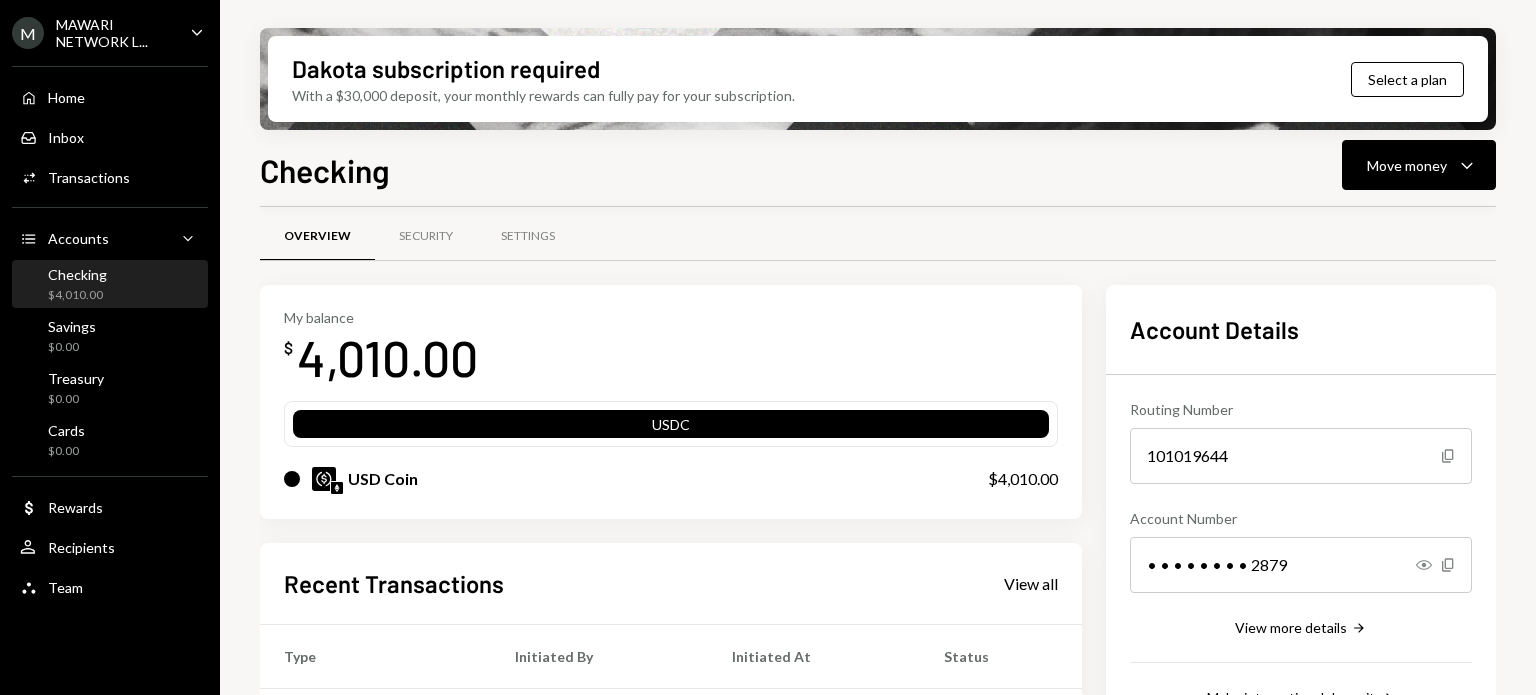scroll, scrollTop: 0, scrollLeft: 0, axis: both 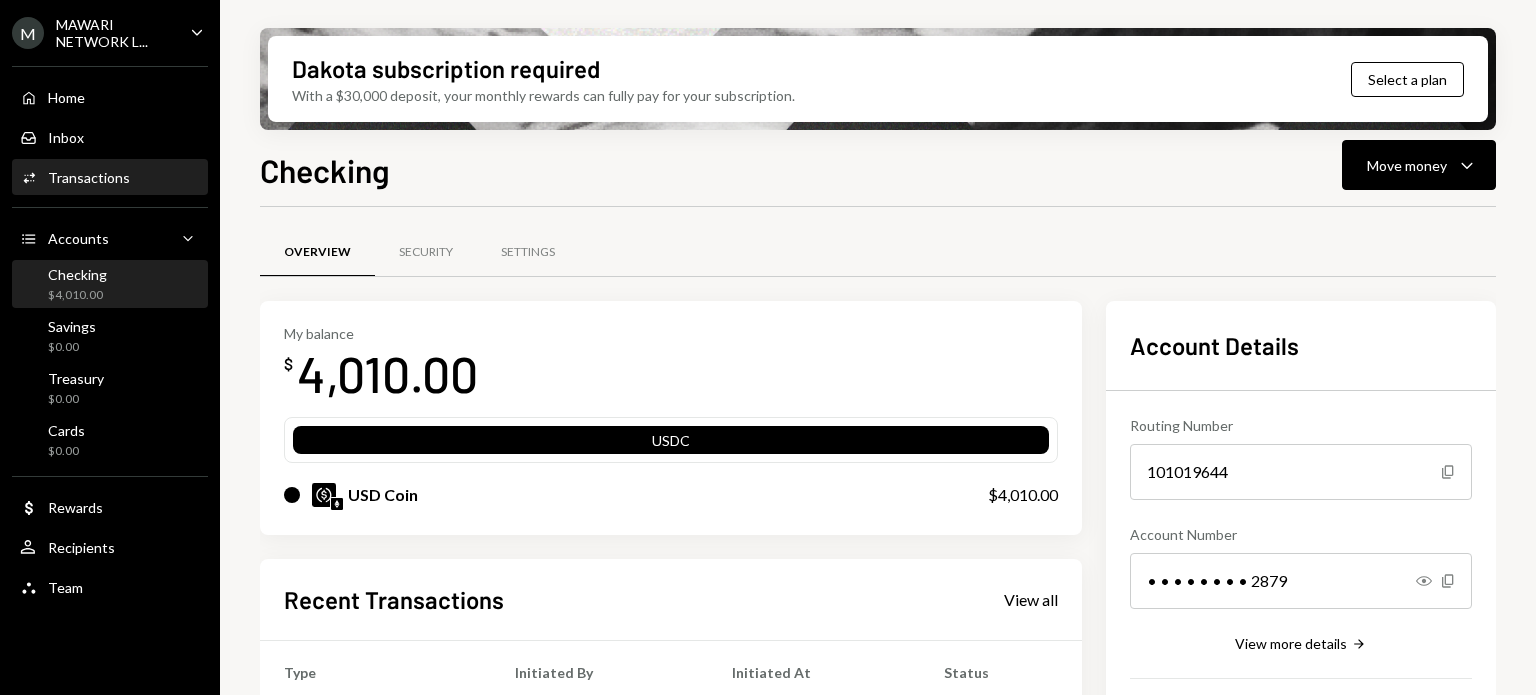 click on "Transactions" at bounding box center (89, 177) 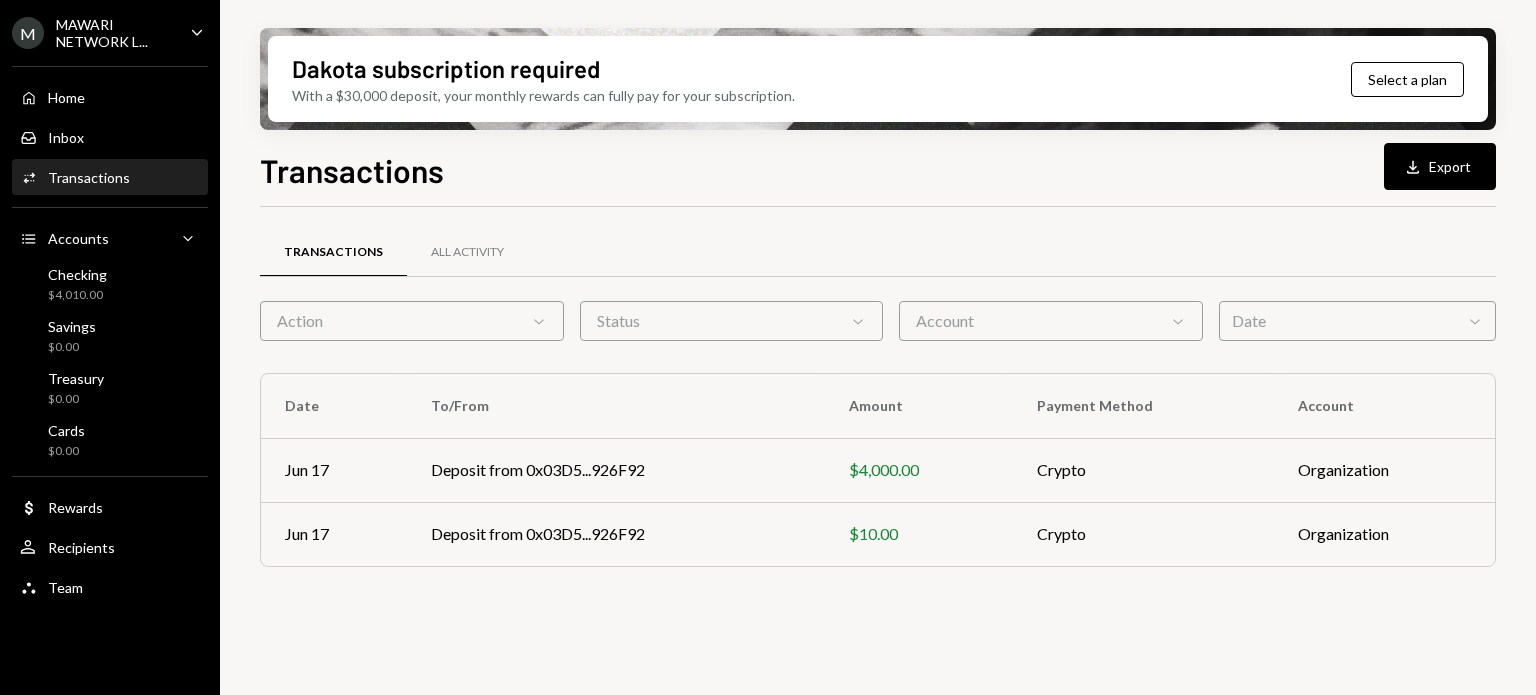 click on "Chevron Down" 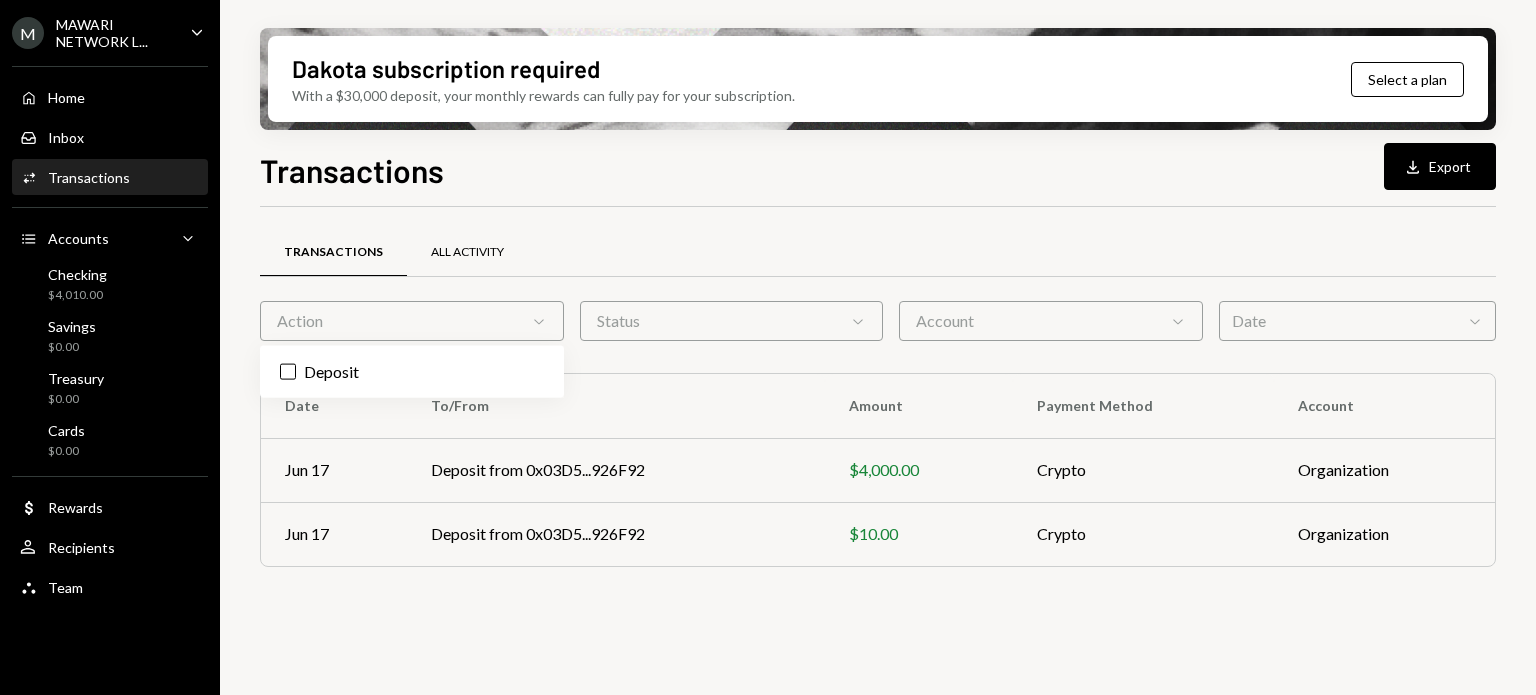 click on "All Activity" at bounding box center [467, 252] 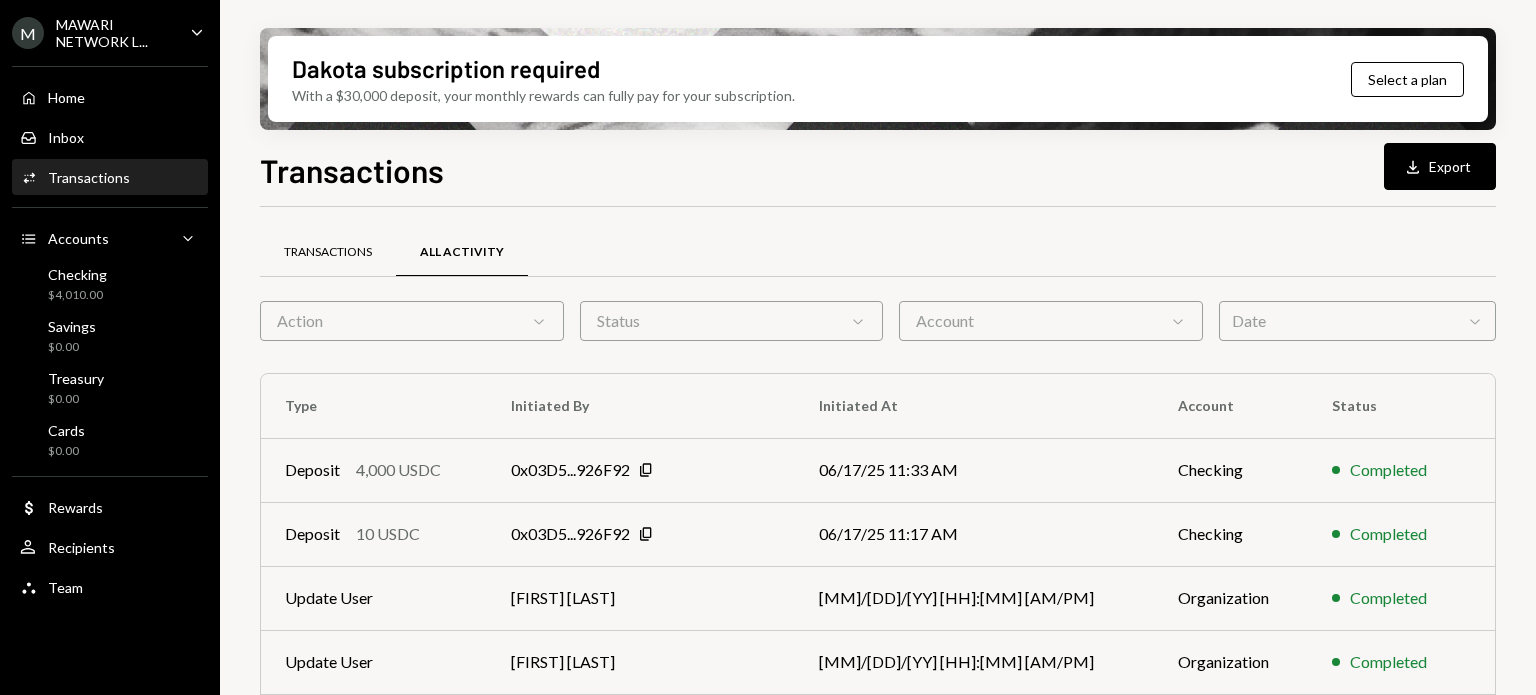 click on "Transactions" at bounding box center [328, 252] 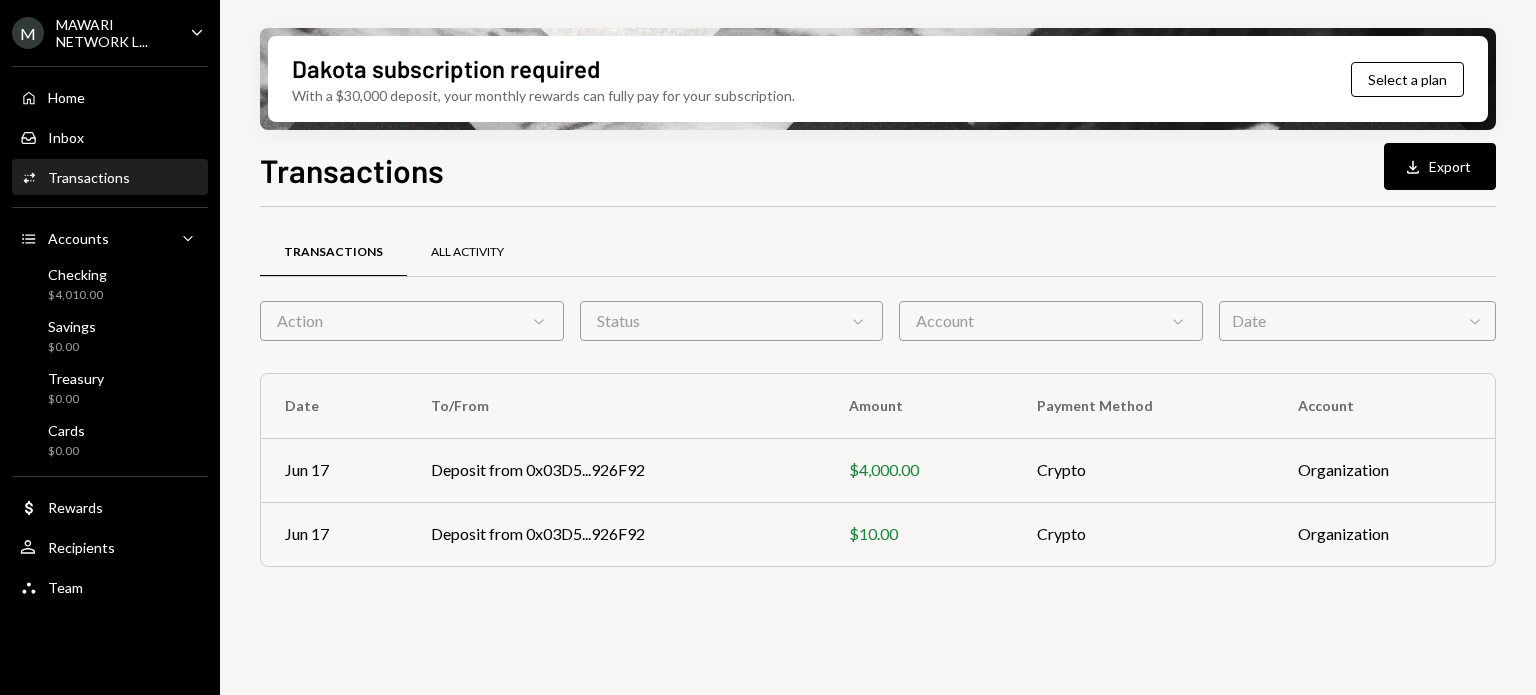 click on "All Activity" at bounding box center [467, 253] 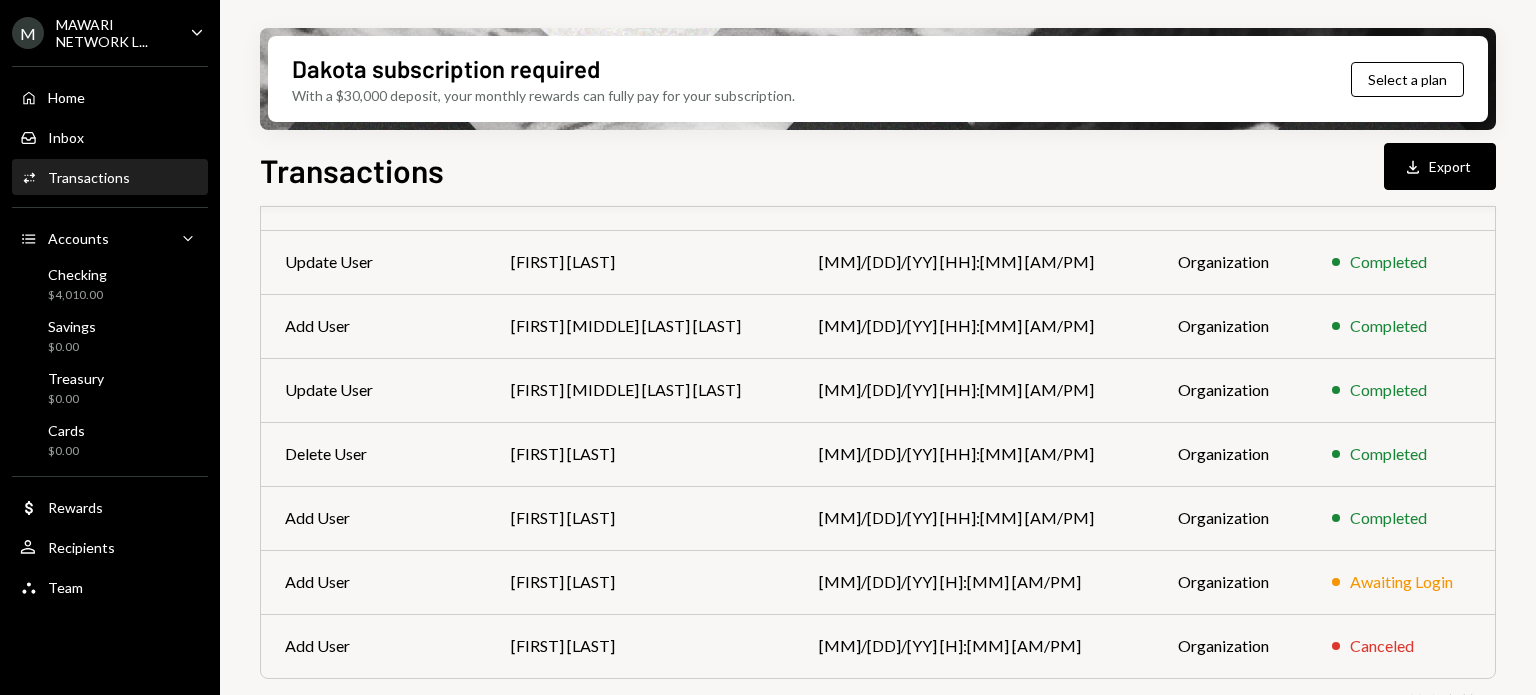 scroll, scrollTop: 0, scrollLeft: 0, axis: both 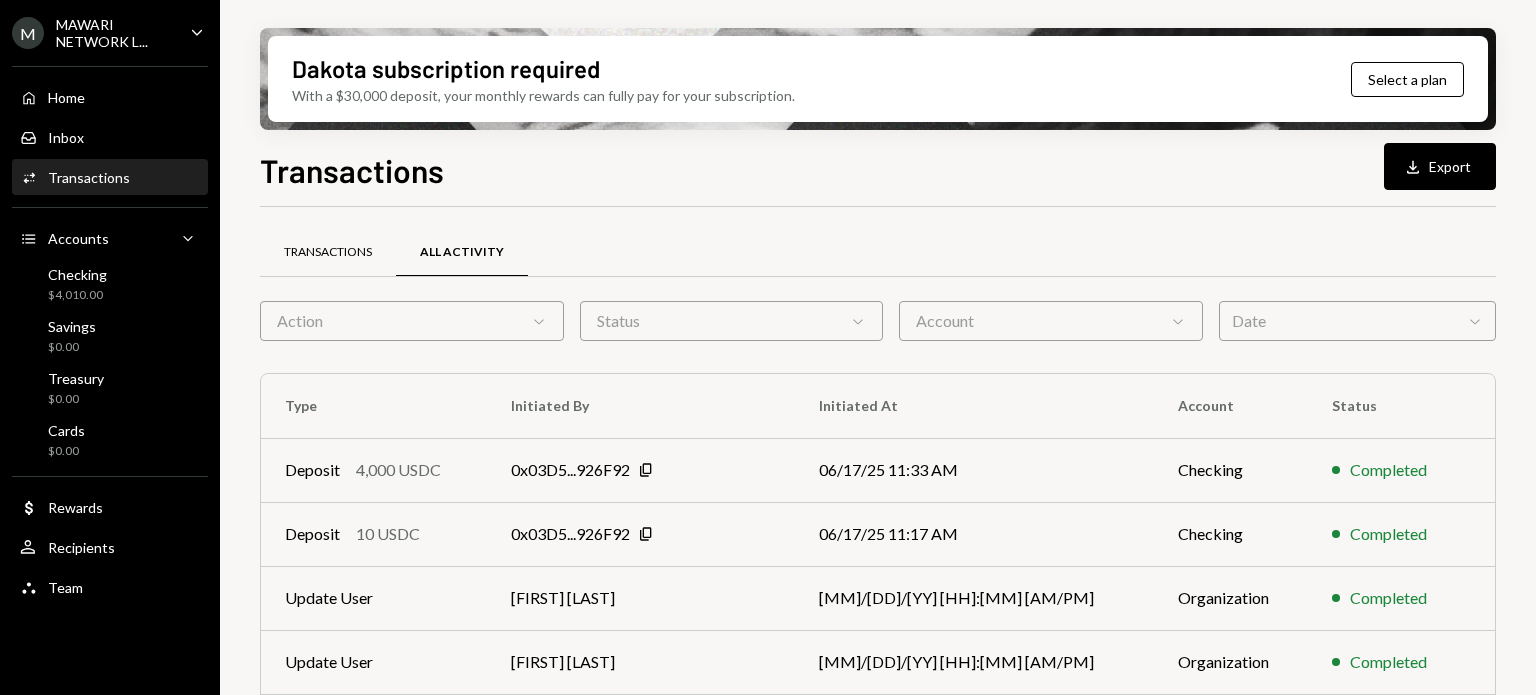 click on "Transactions" at bounding box center (328, 252) 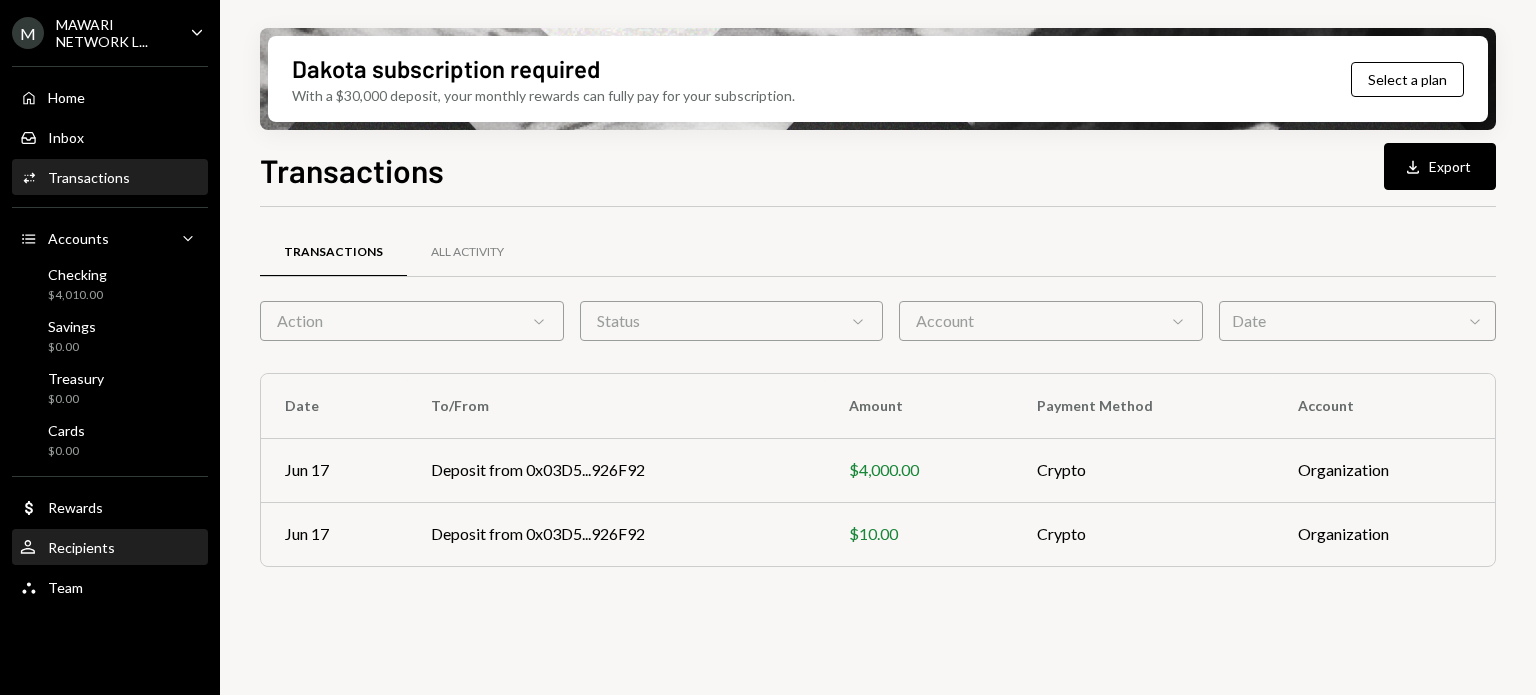 click on "Recipients" at bounding box center (81, 547) 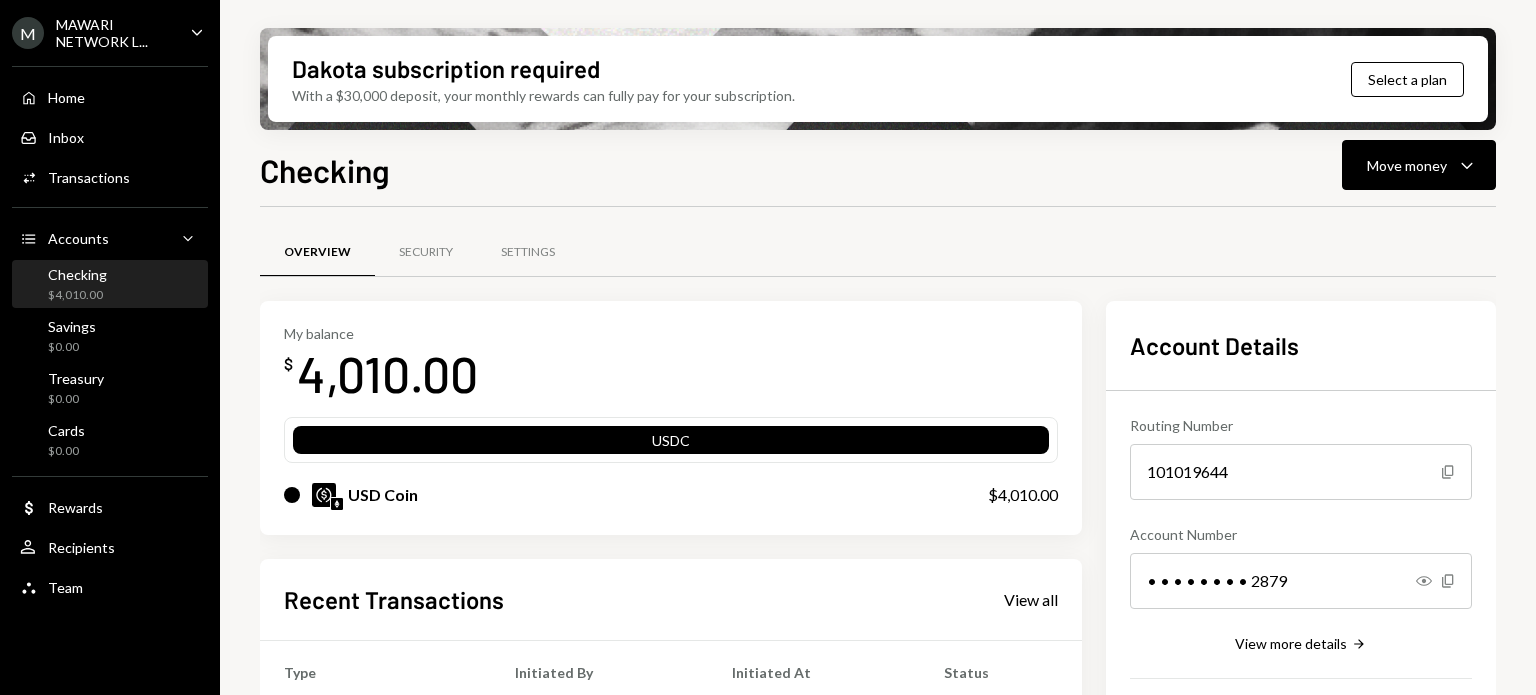 scroll, scrollTop: 0, scrollLeft: 0, axis: both 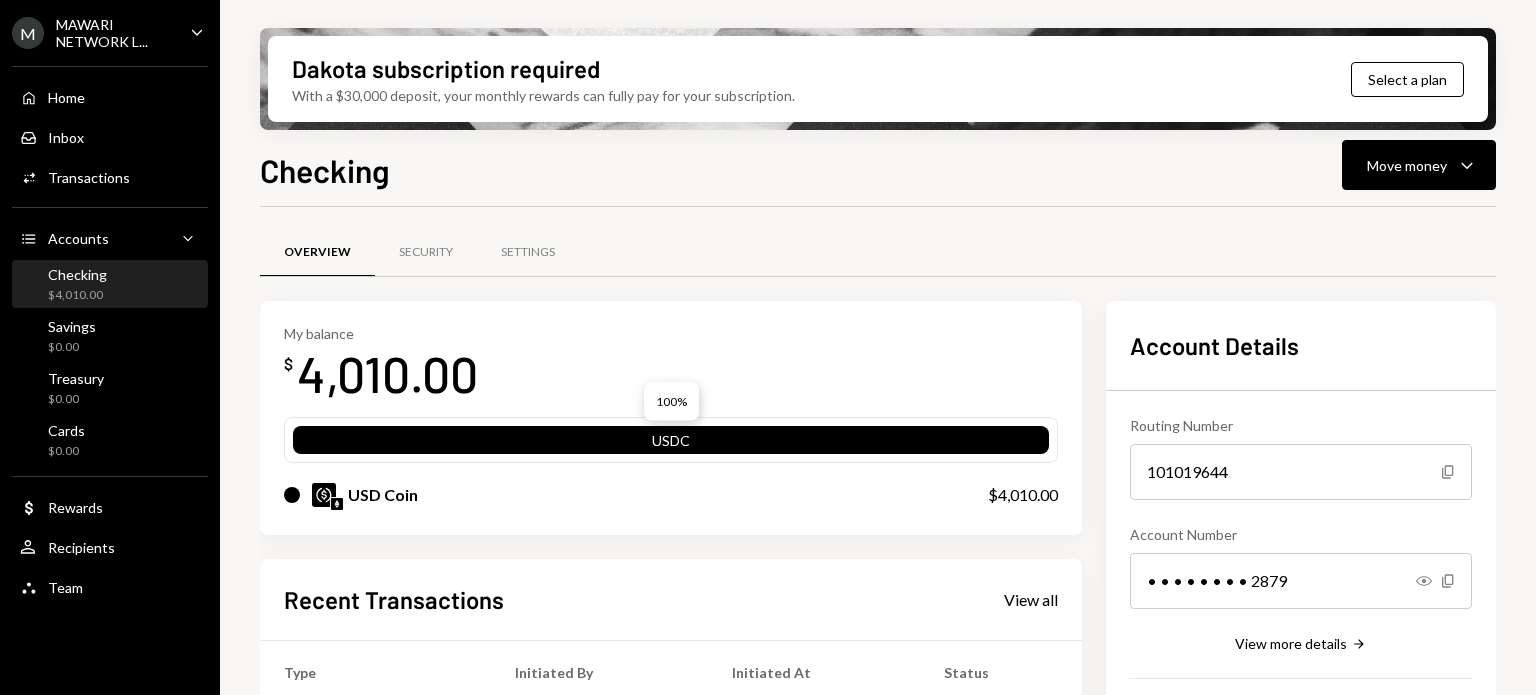 click on "USDC" at bounding box center (671, 444) 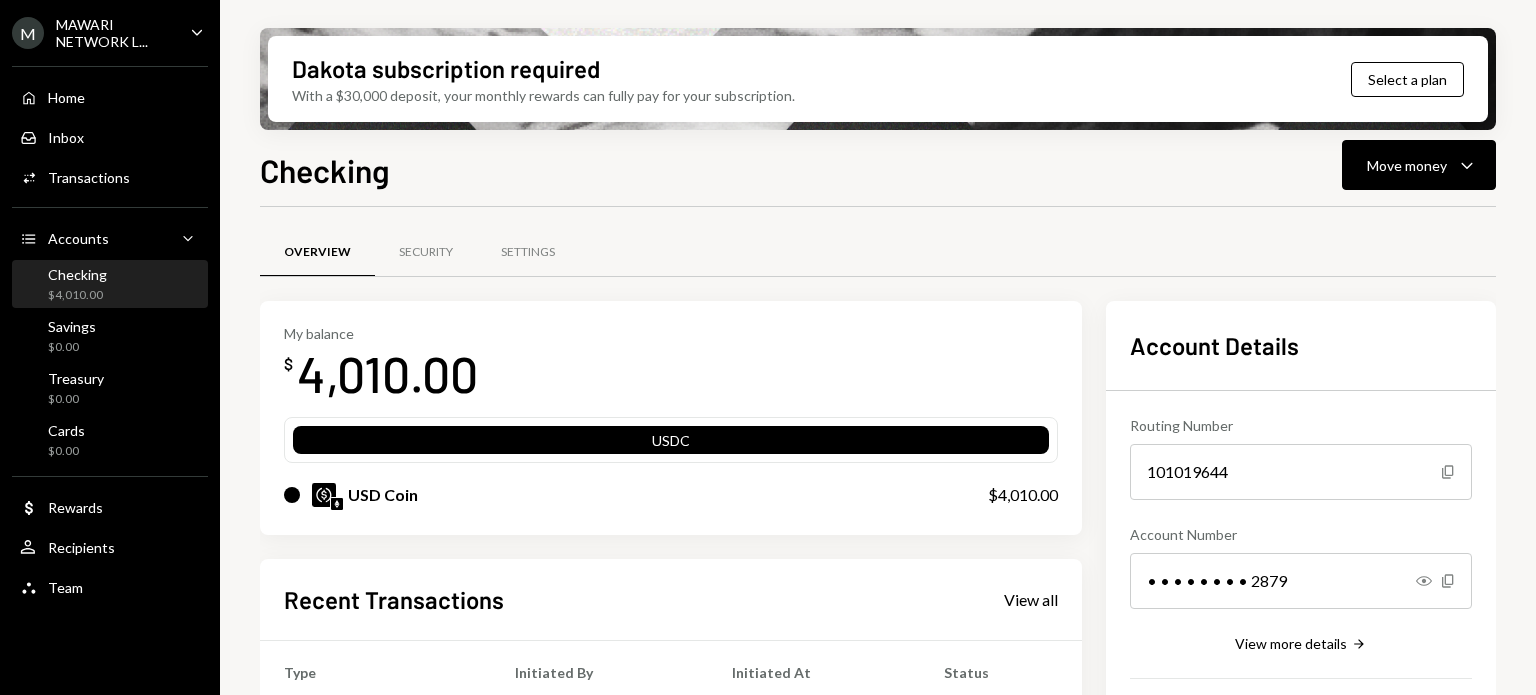 click on "USDC" at bounding box center (671, 444) 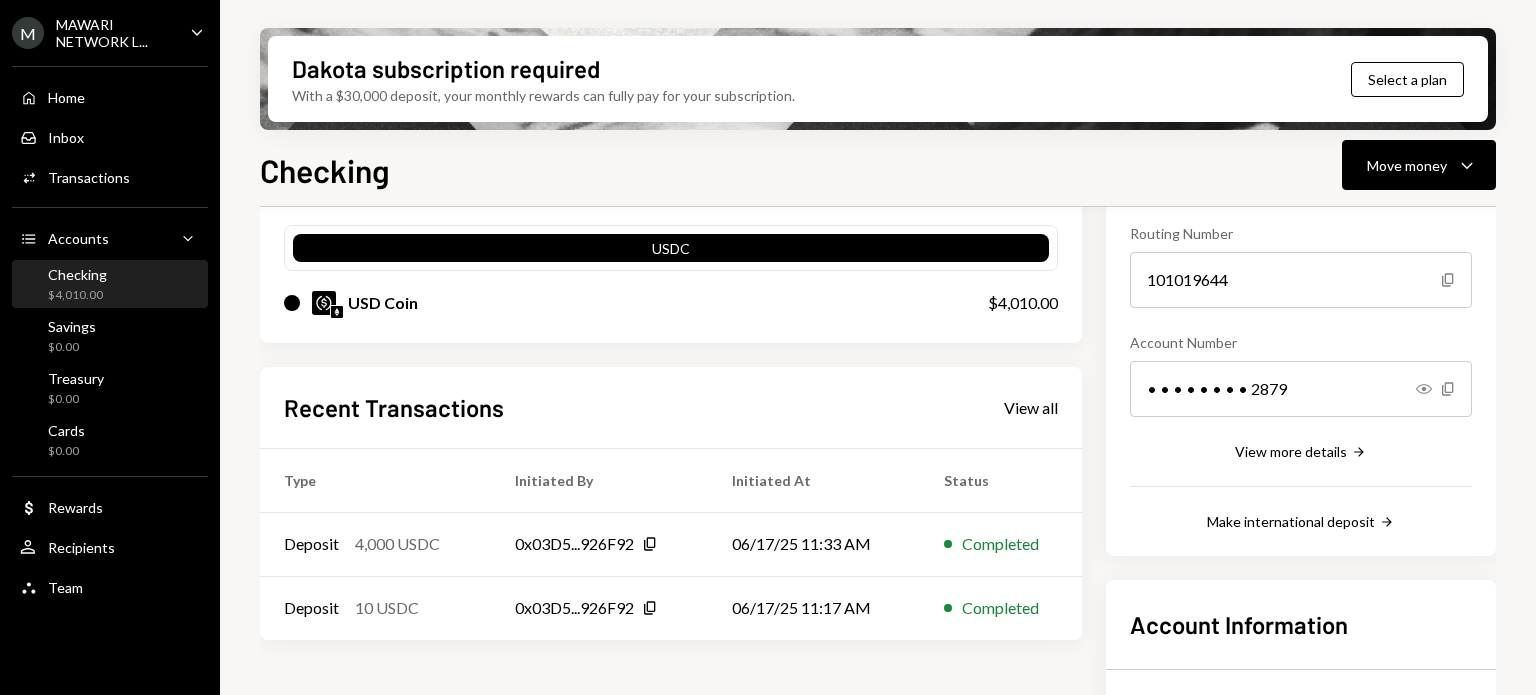 scroll, scrollTop: 200, scrollLeft: 0, axis: vertical 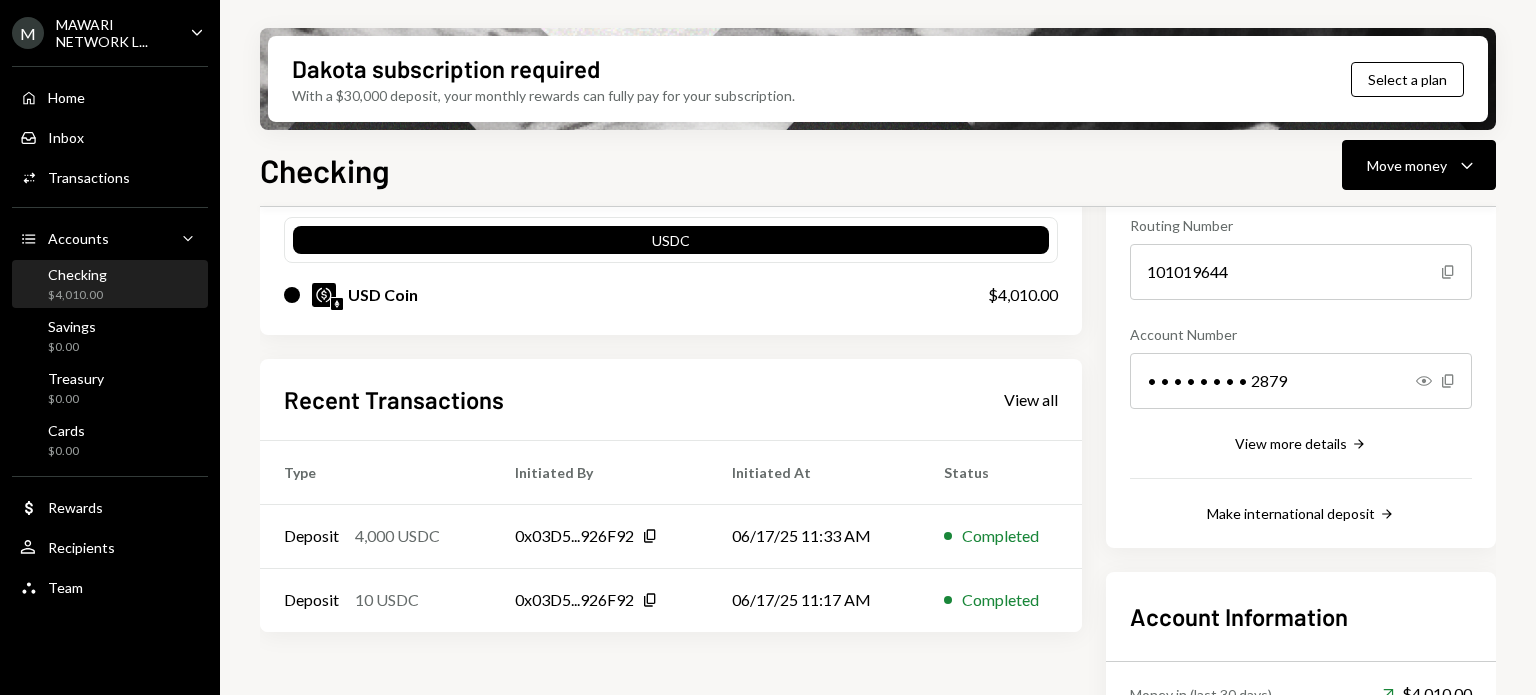 click on "USD Coin" at bounding box center (383, 295) 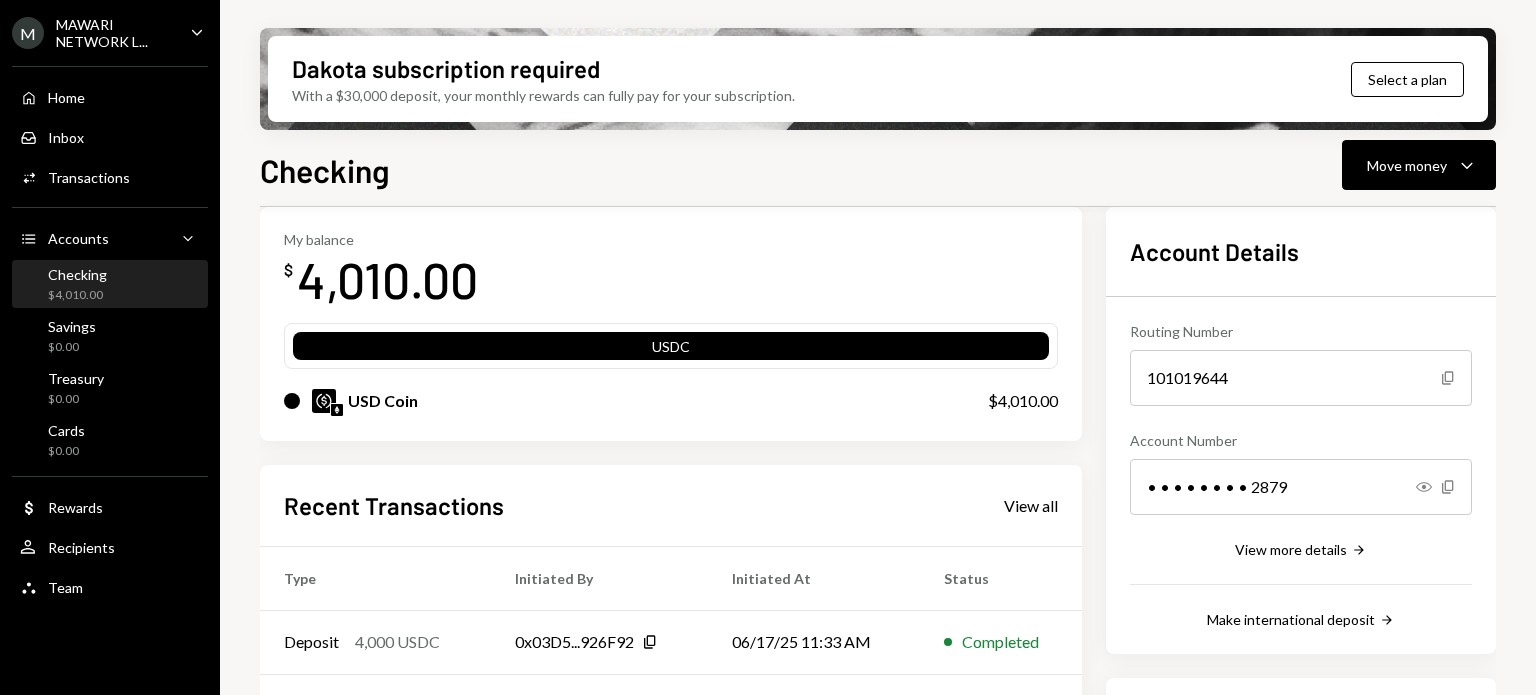 scroll, scrollTop: 200, scrollLeft: 0, axis: vertical 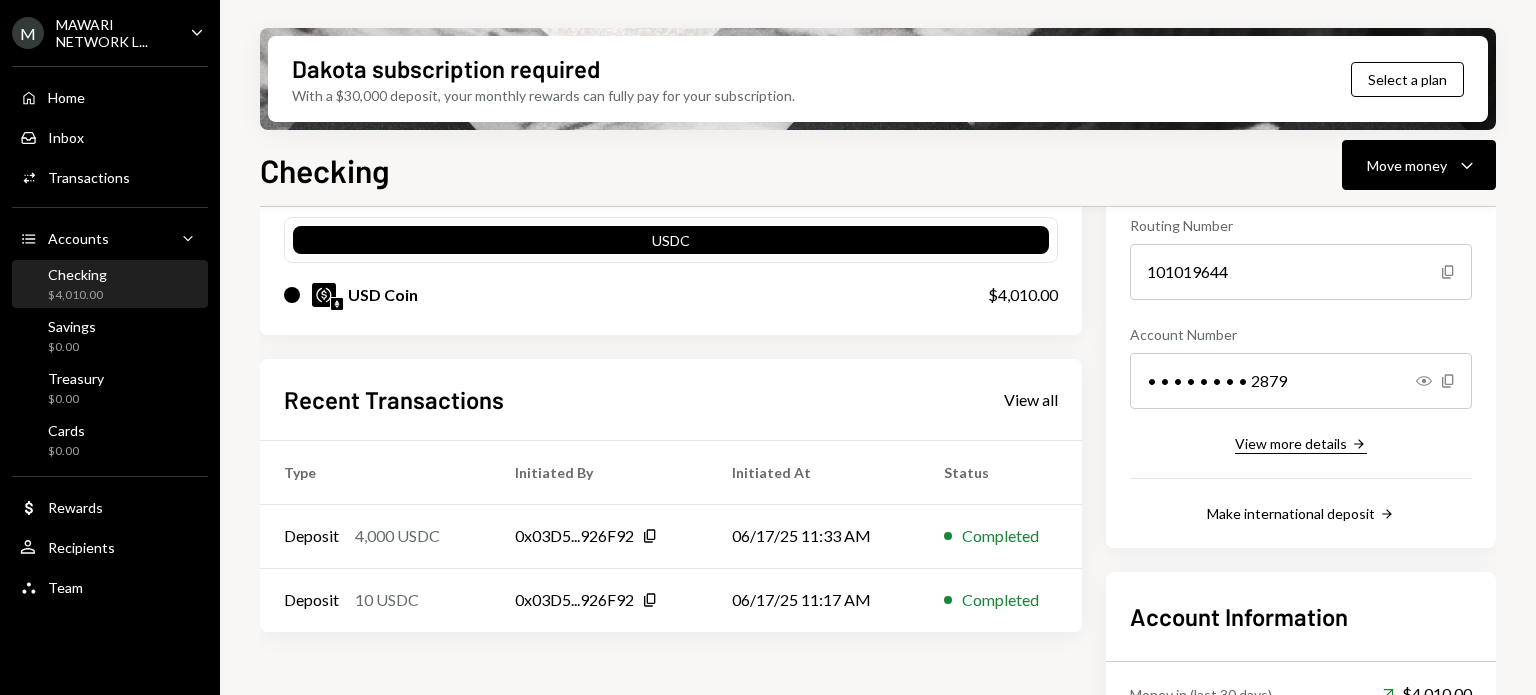 click on "View more details" at bounding box center [1291, 443] 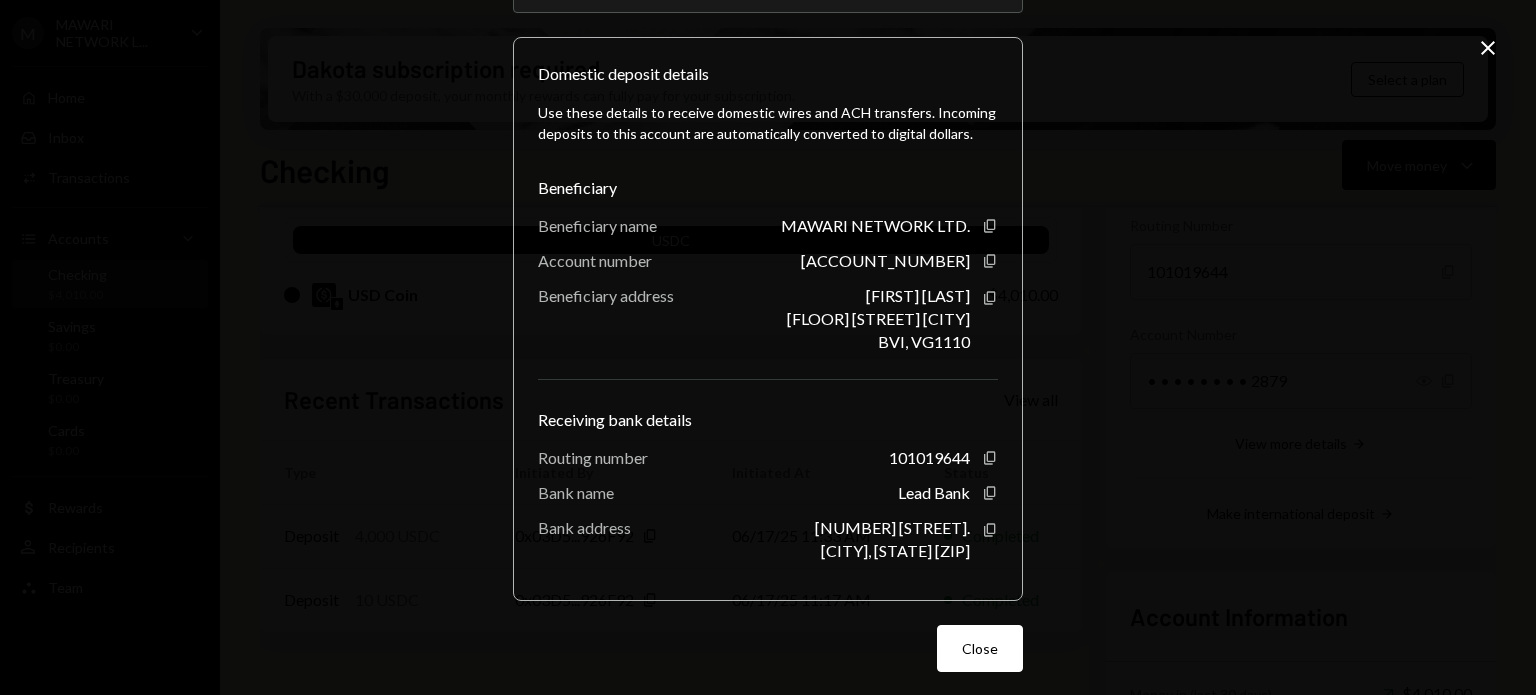 scroll, scrollTop: 193, scrollLeft: 0, axis: vertical 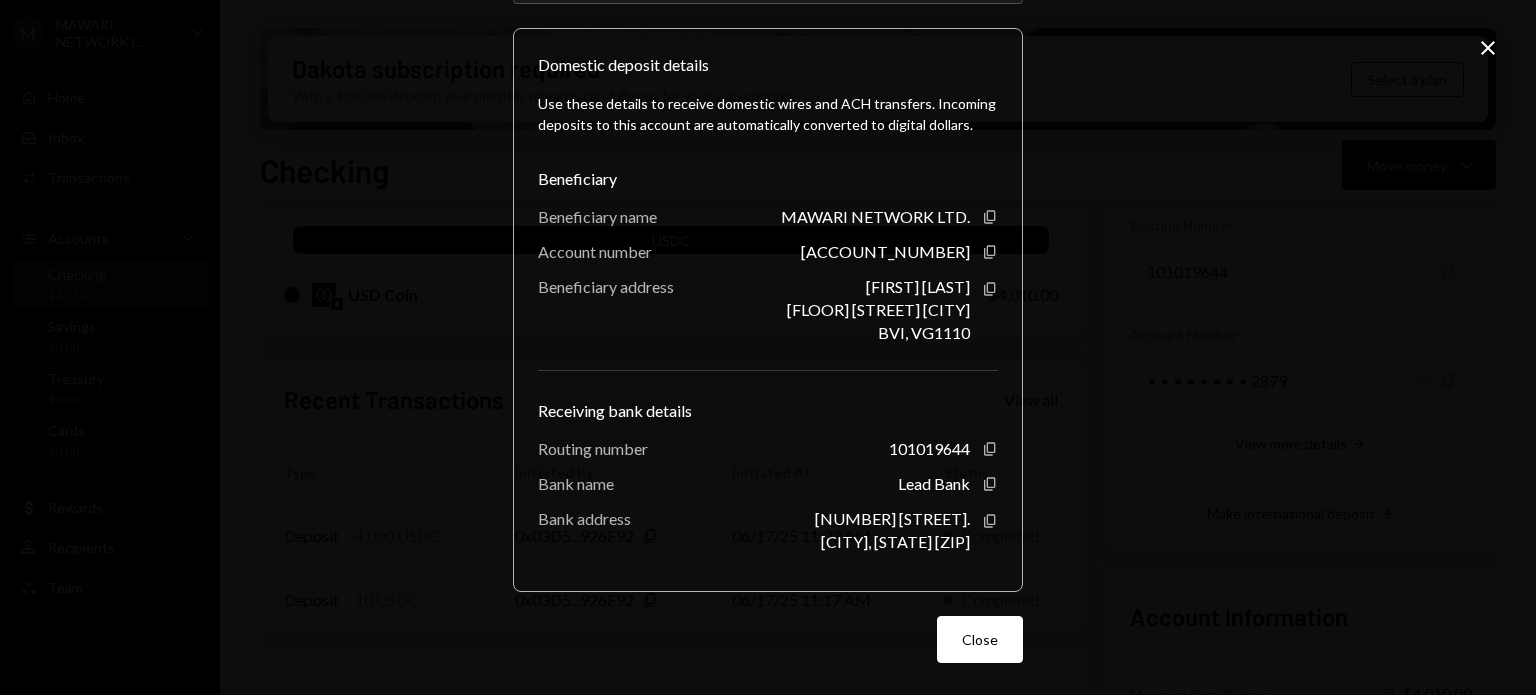 click on "Close" 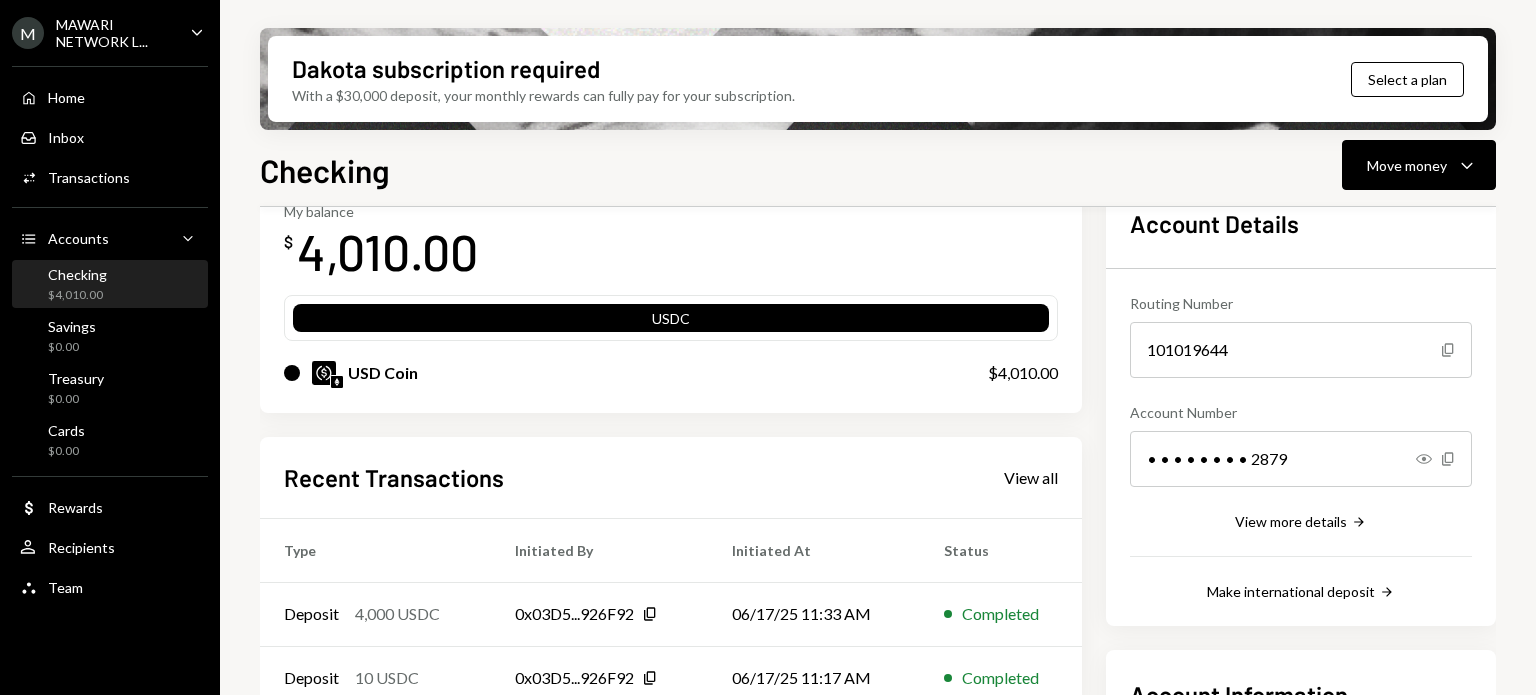 scroll, scrollTop: 0, scrollLeft: 0, axis: both 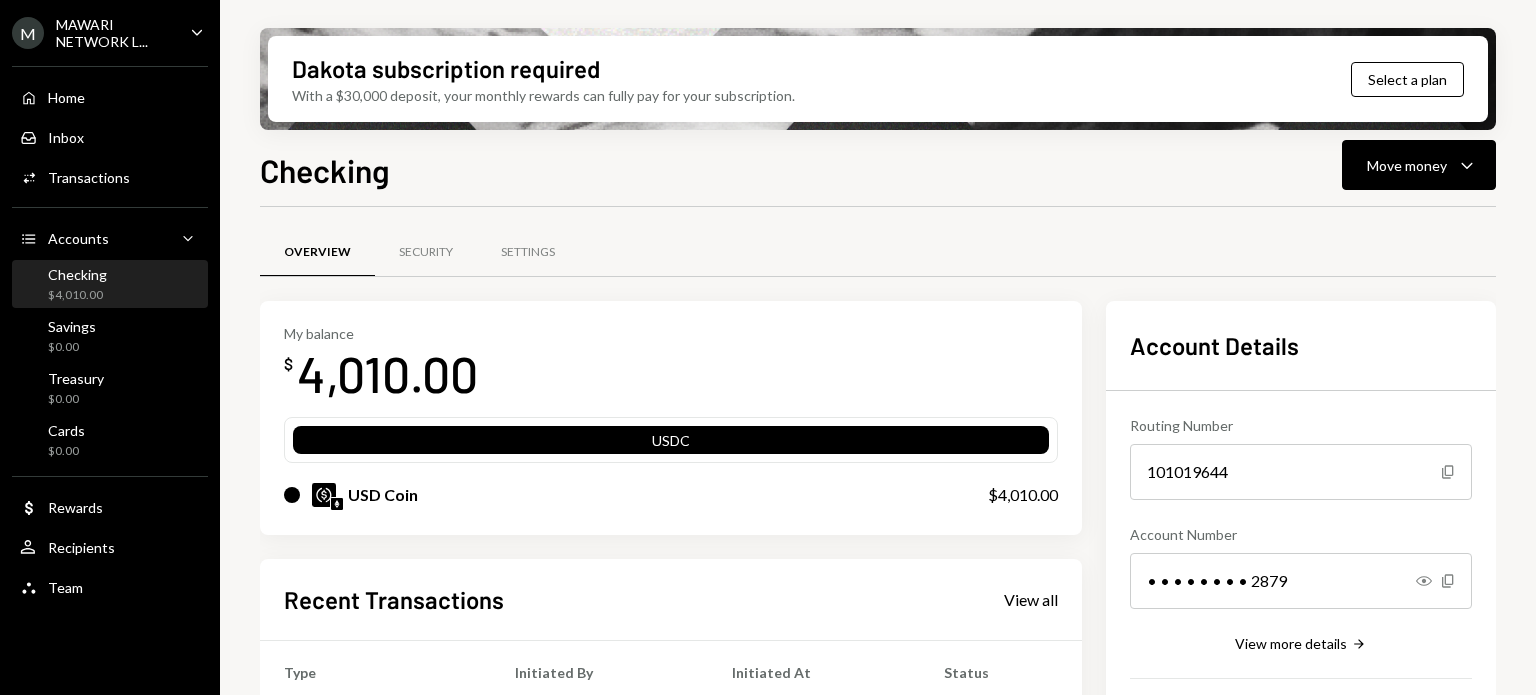 click on "Caret Down" 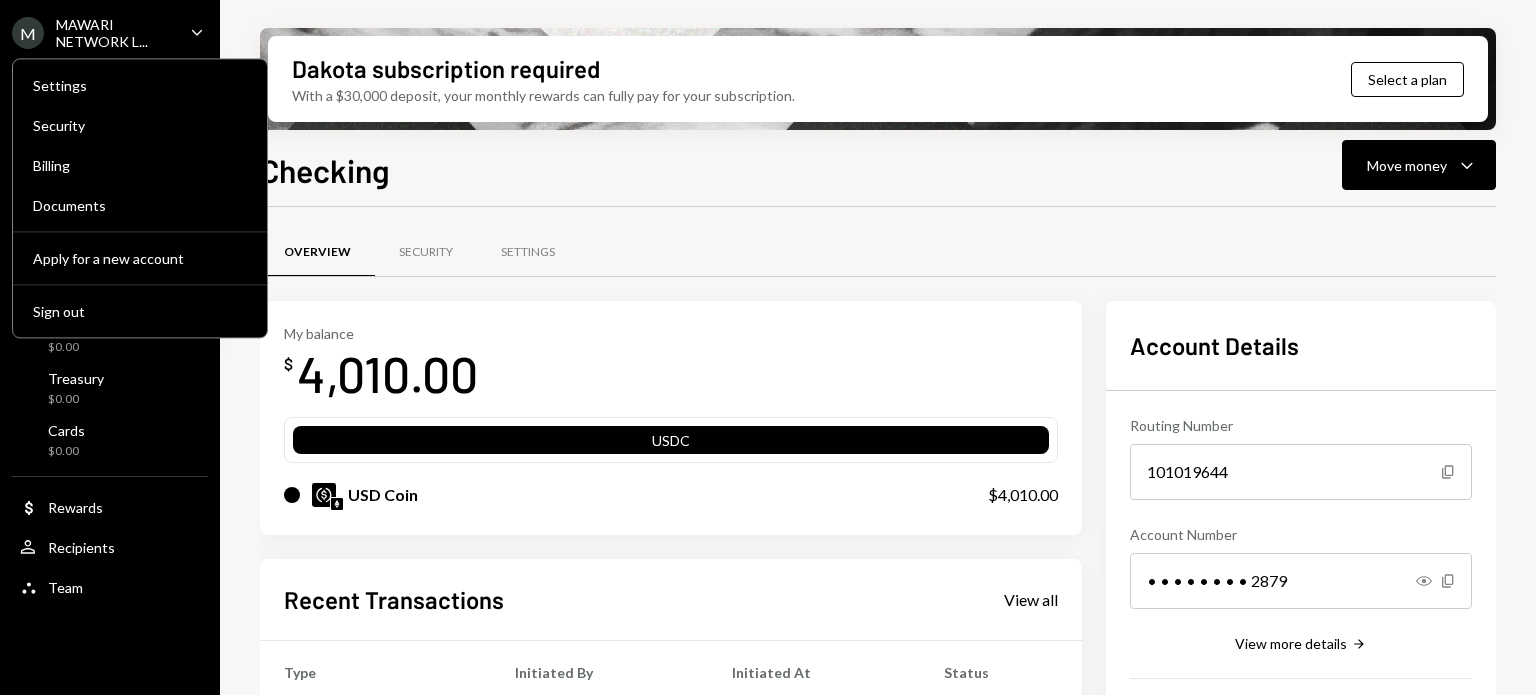 click on "My balance $ 4,010.00 USDC USD Coin $4,010.00" at bounding box center [671, 418] 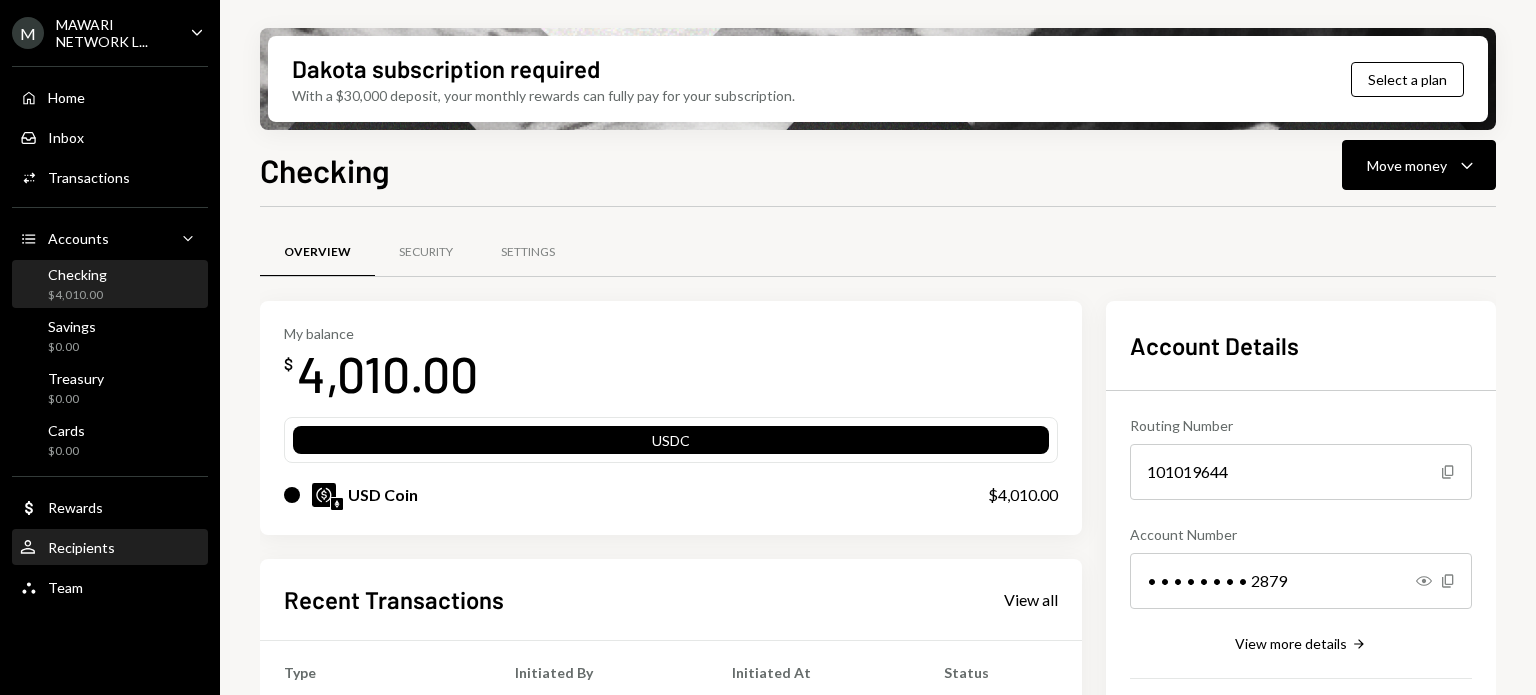 click on "Recipients" at bounding box center (81, 547) 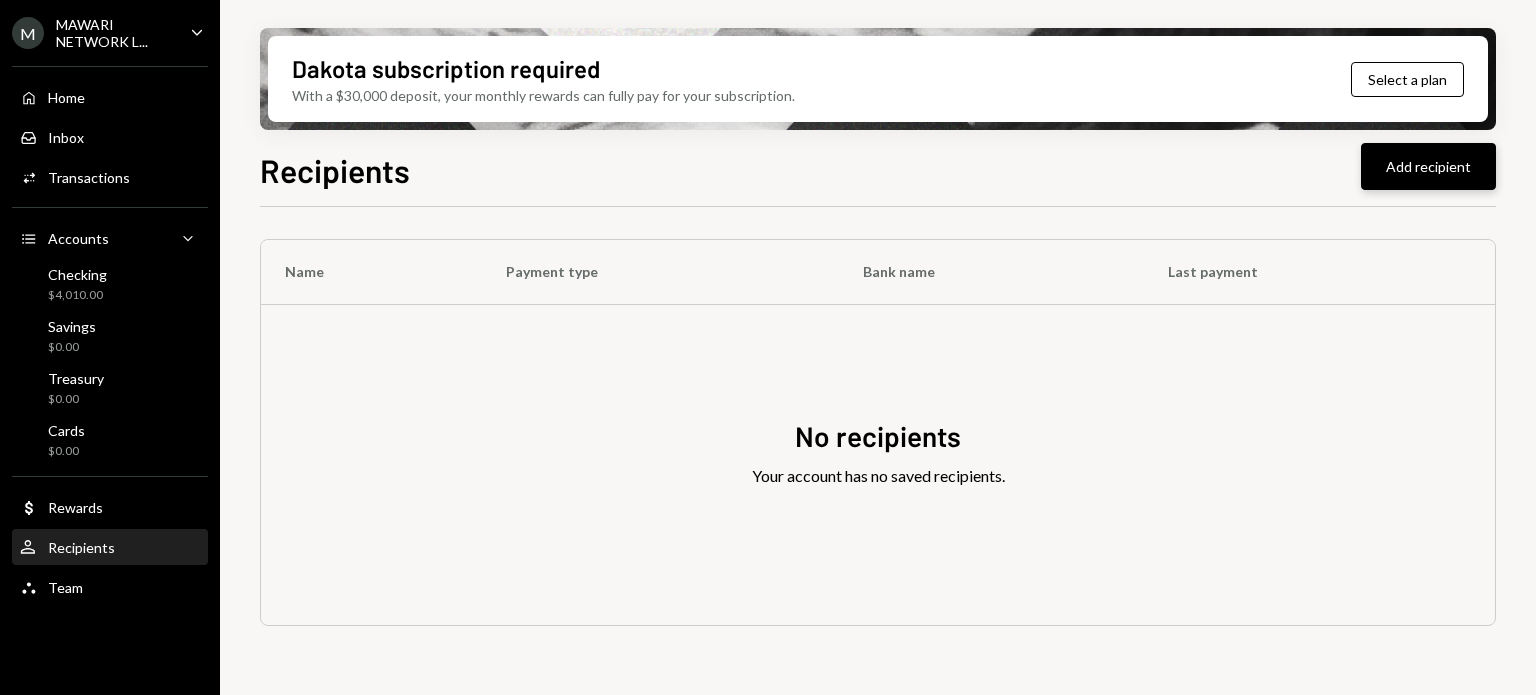 click on "Add recipient" at bounding box center [1428, 166] 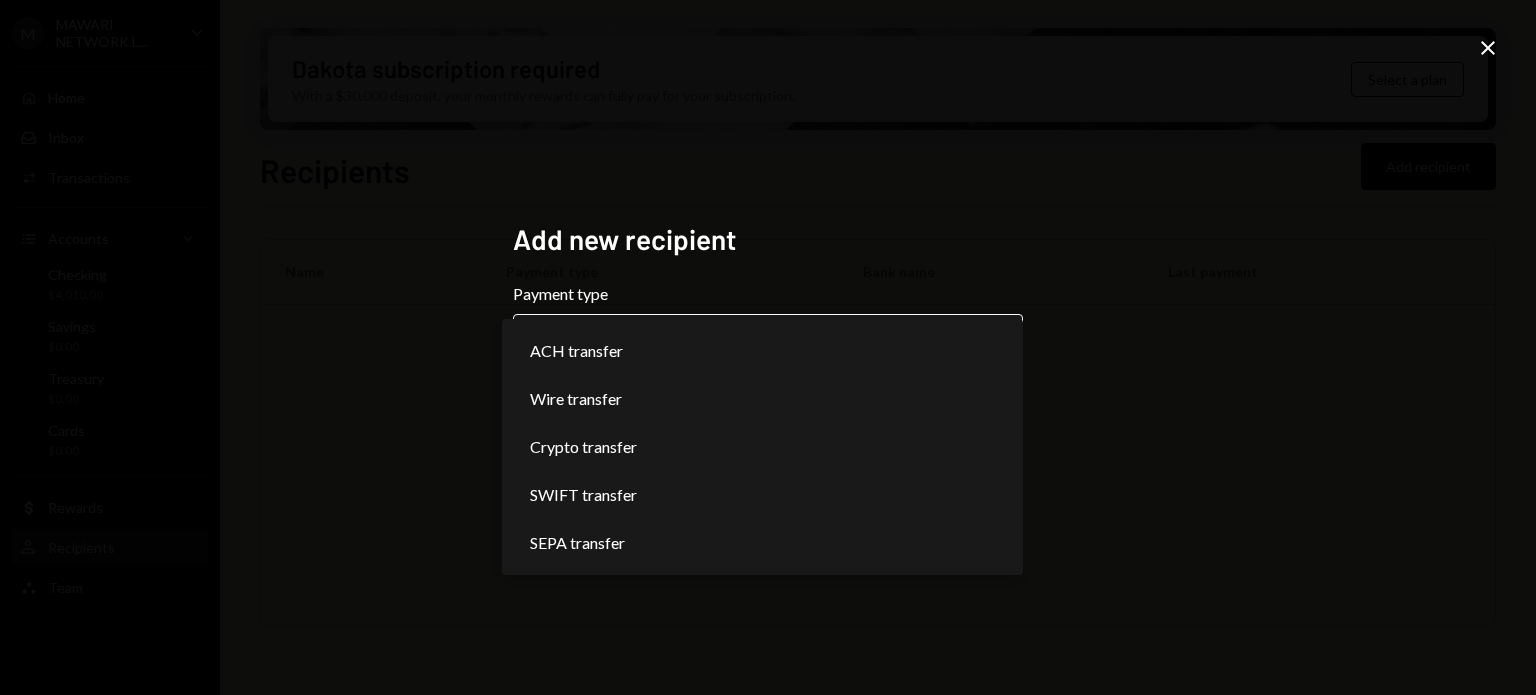 click on "**********" at bounding box center [768, 347] 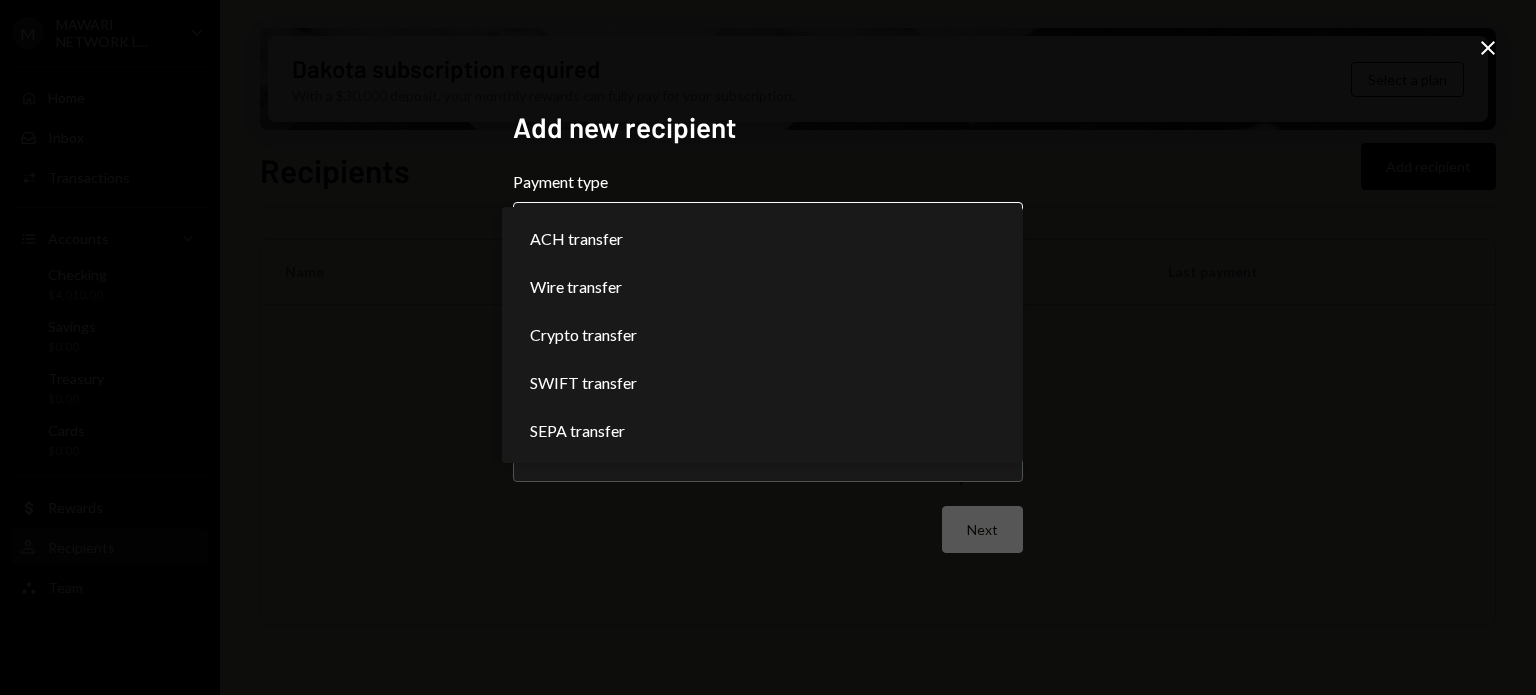 click on "**********" at bounding box center [768, 347] 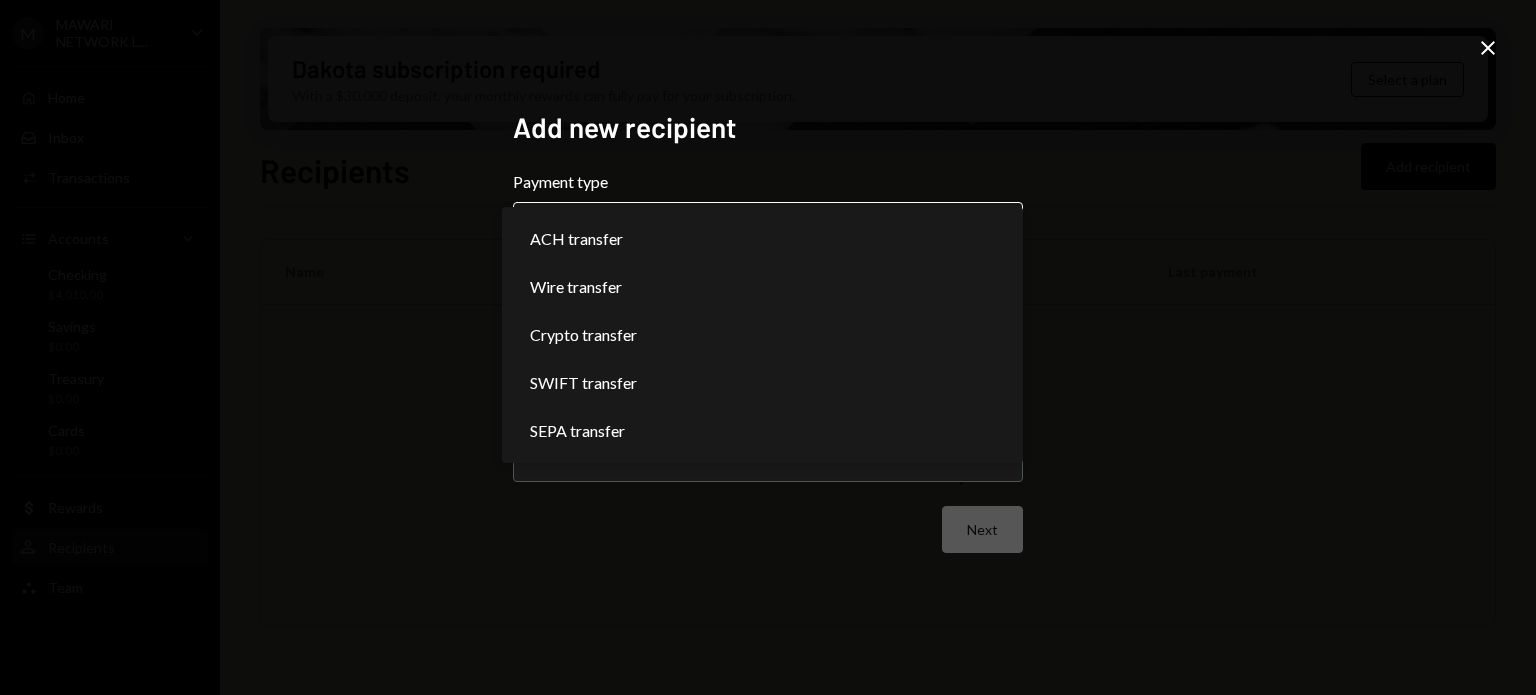 click on "**********" at bounding box center (768, 347) 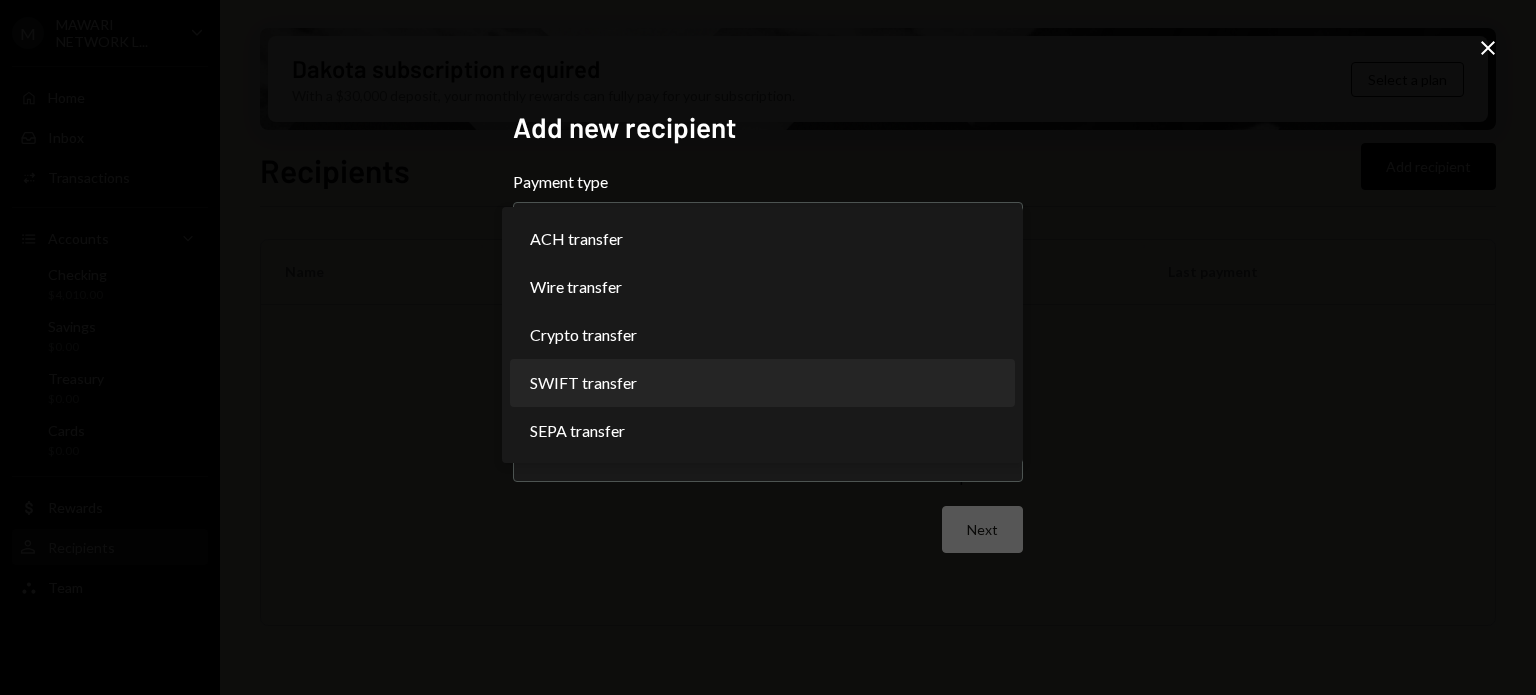 select on "*****" 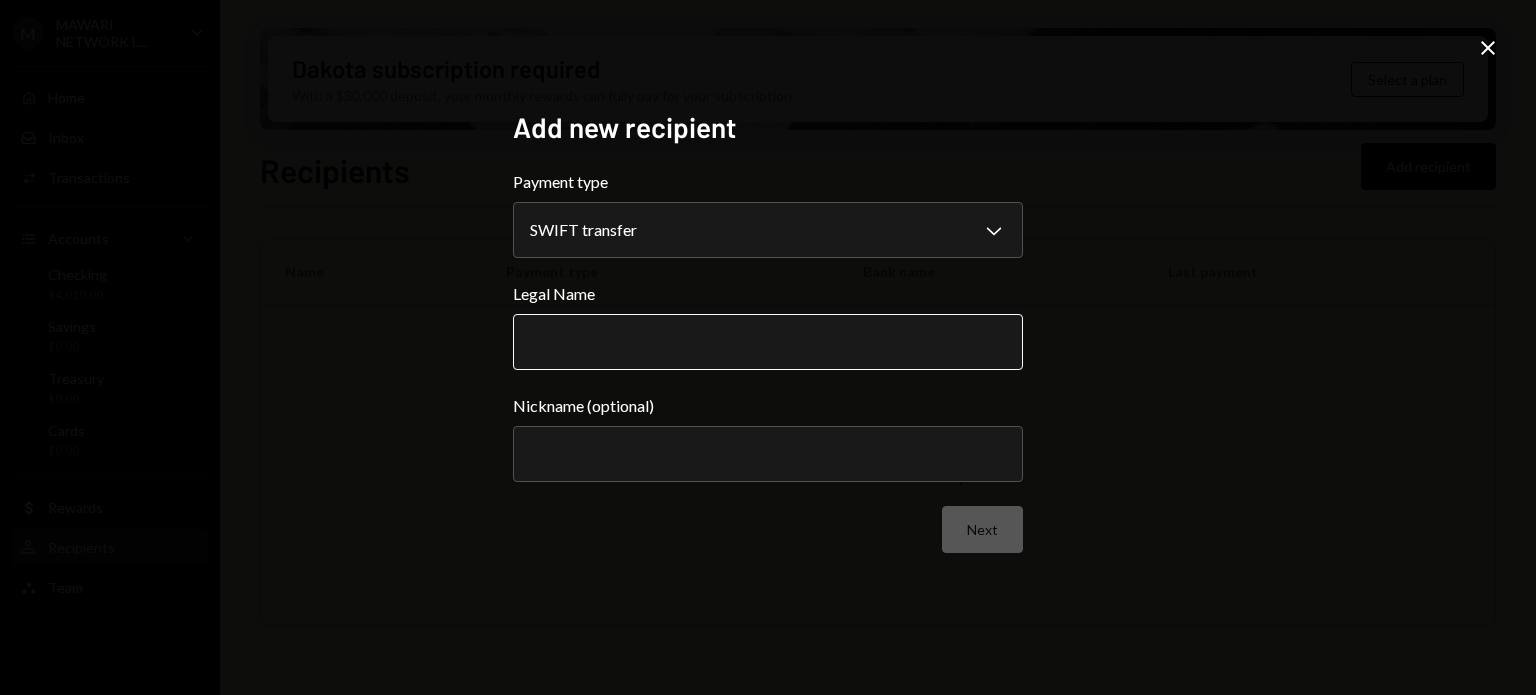 click on "Legal Name" at bounding box center [768, 342] 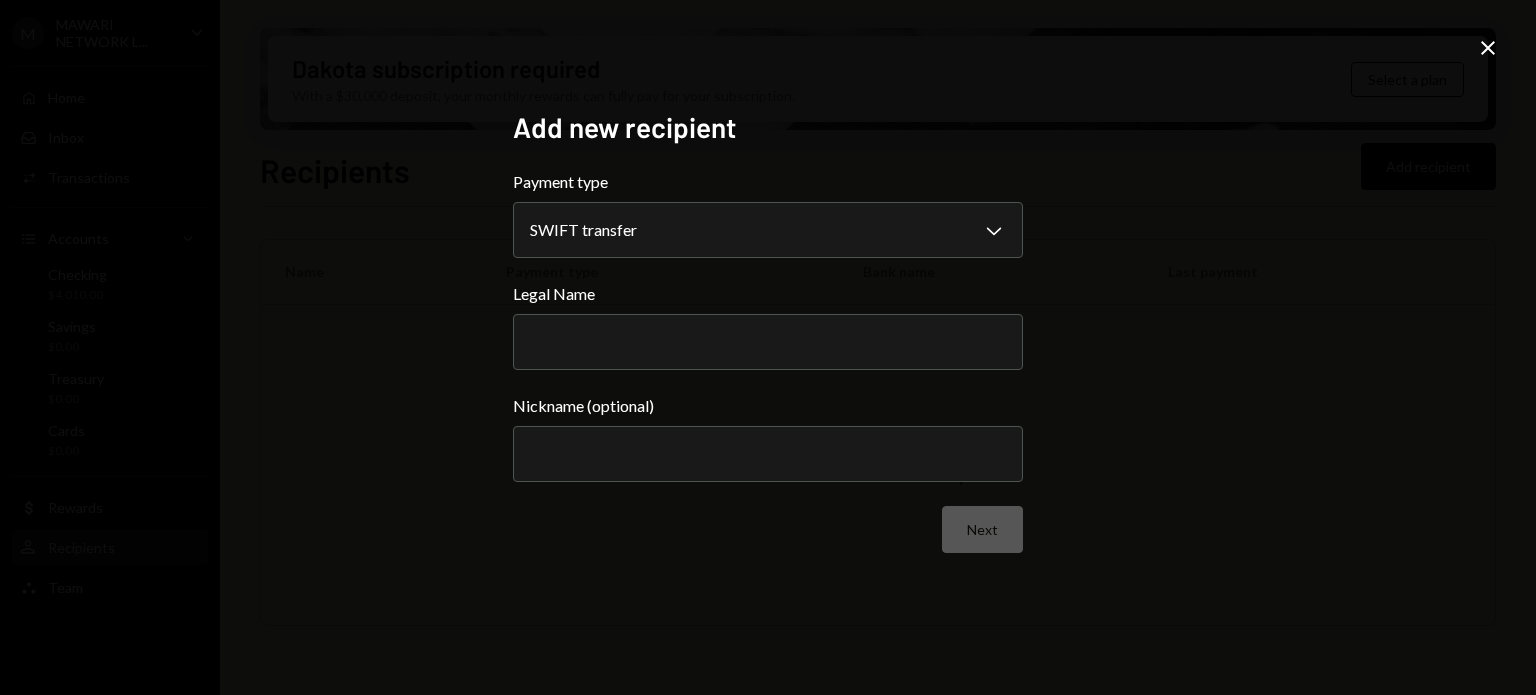 click on "**********" at bounding box center (768, 347) 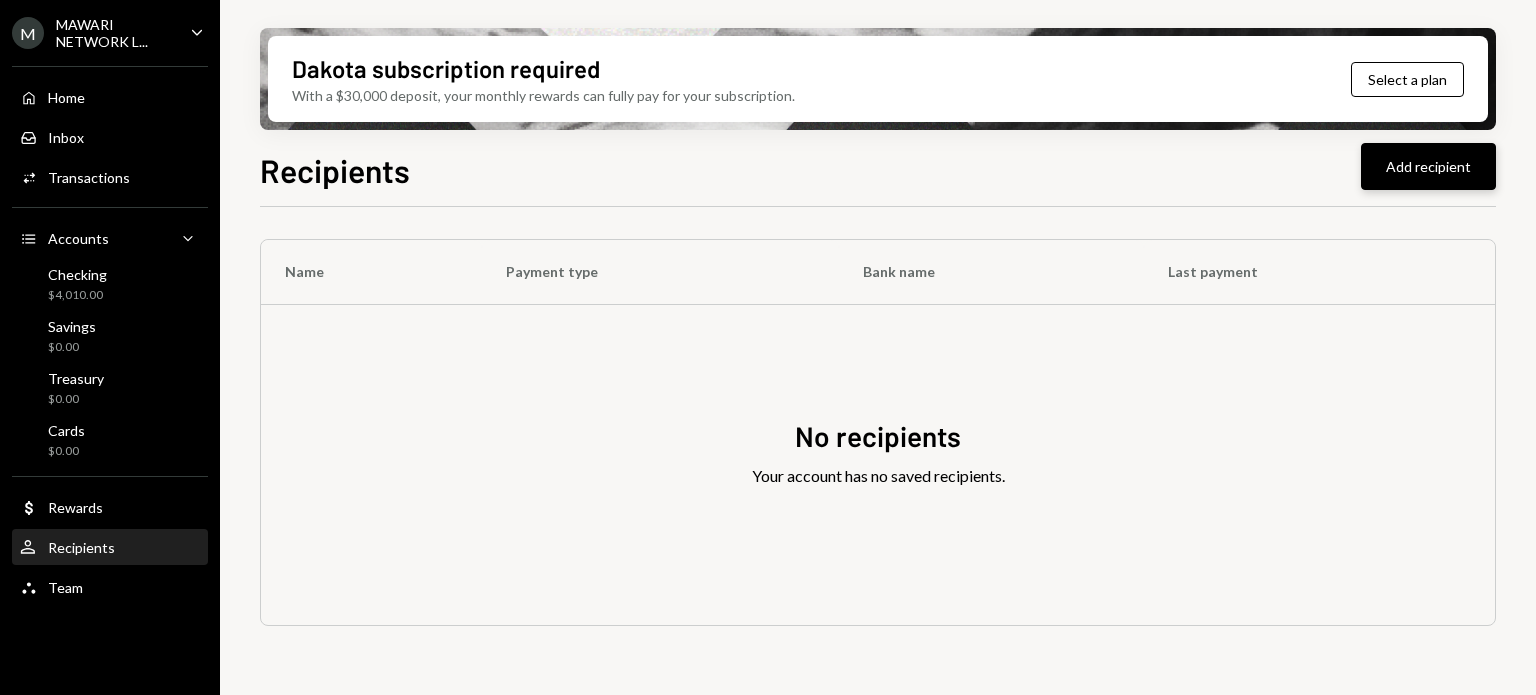 click on "Add recipient" at bounding box center (1428, 166) 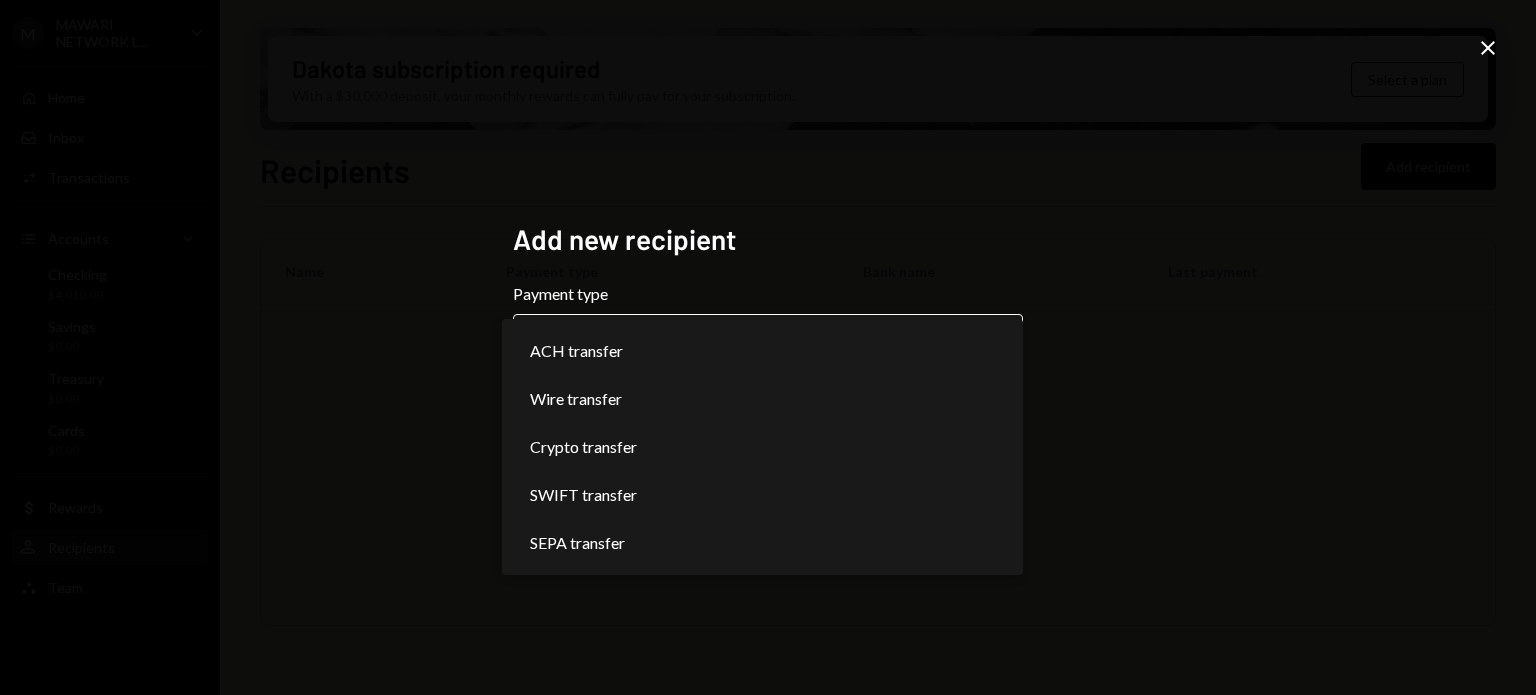 click on "**********" at bounding box center [768, 347] 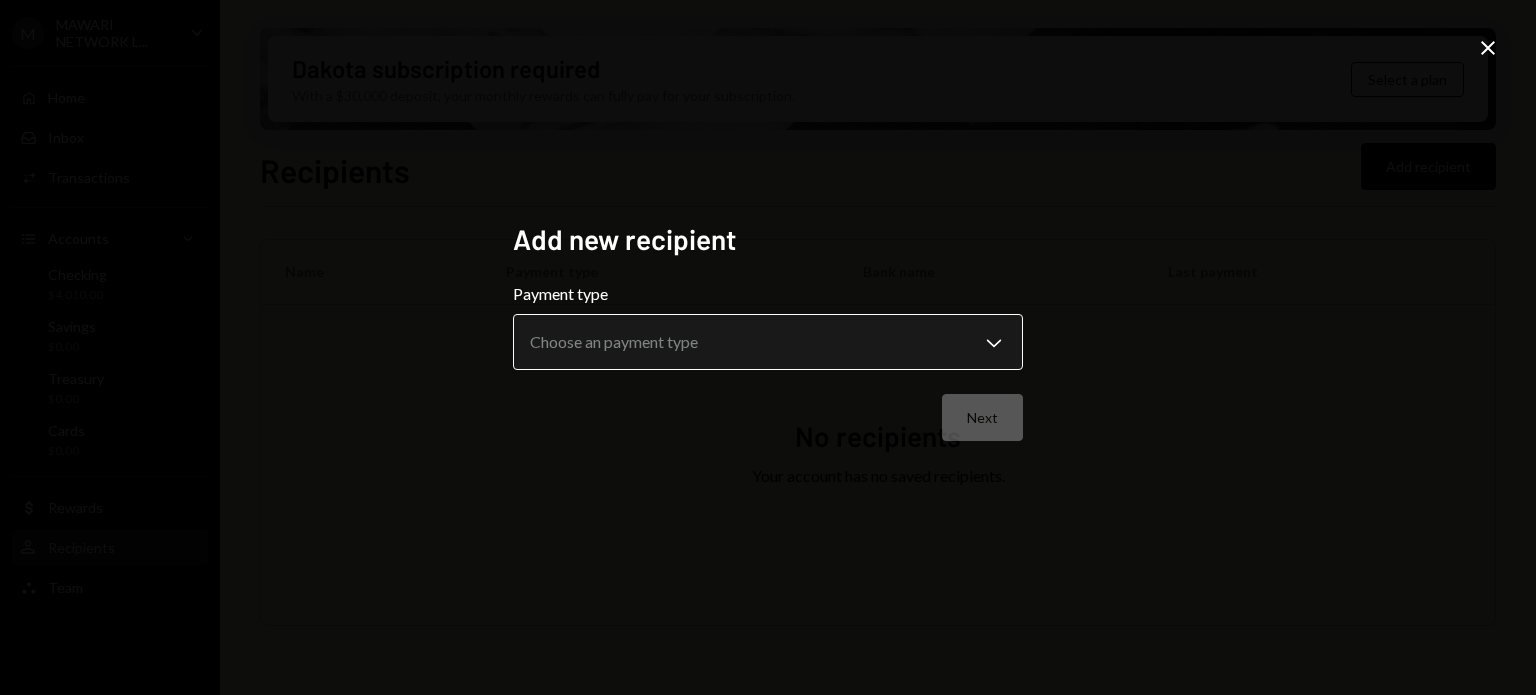click on "**********" at bounding box center [768, 347] 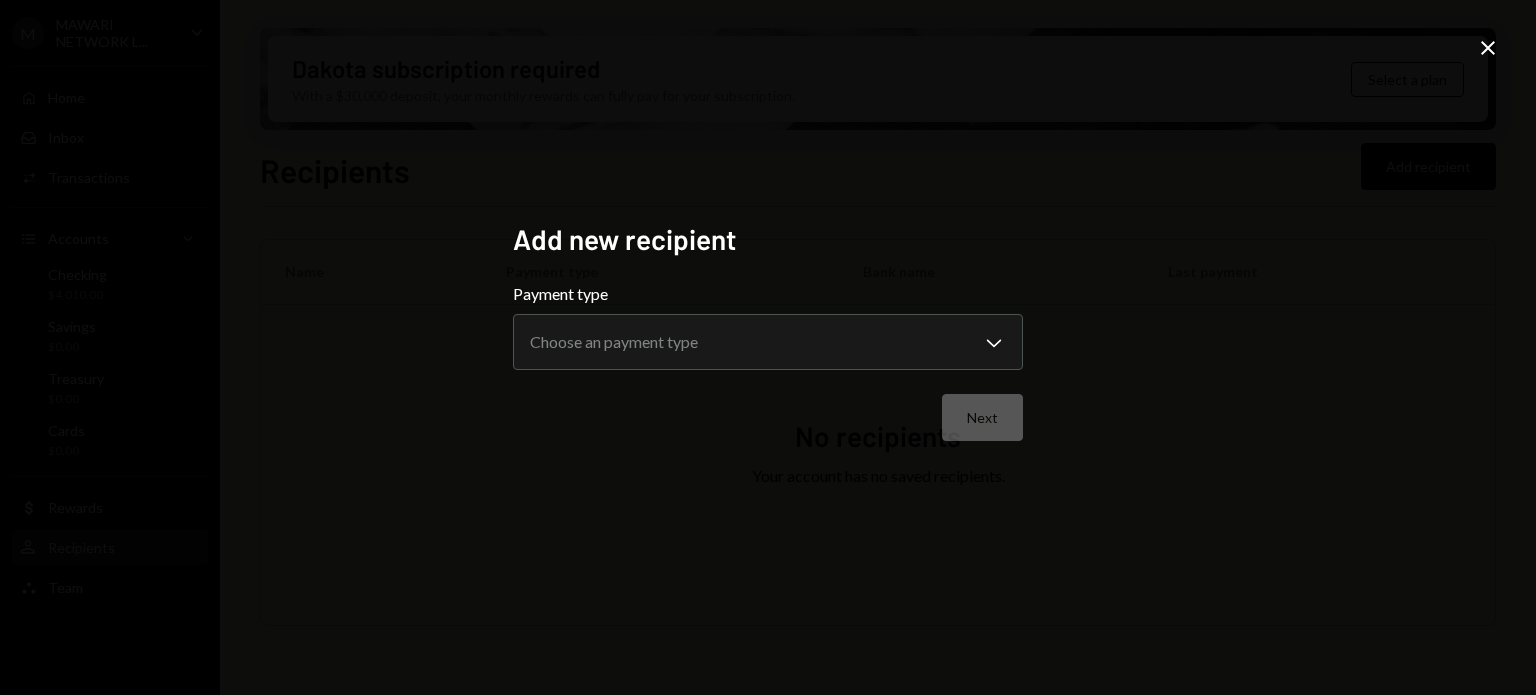 click 